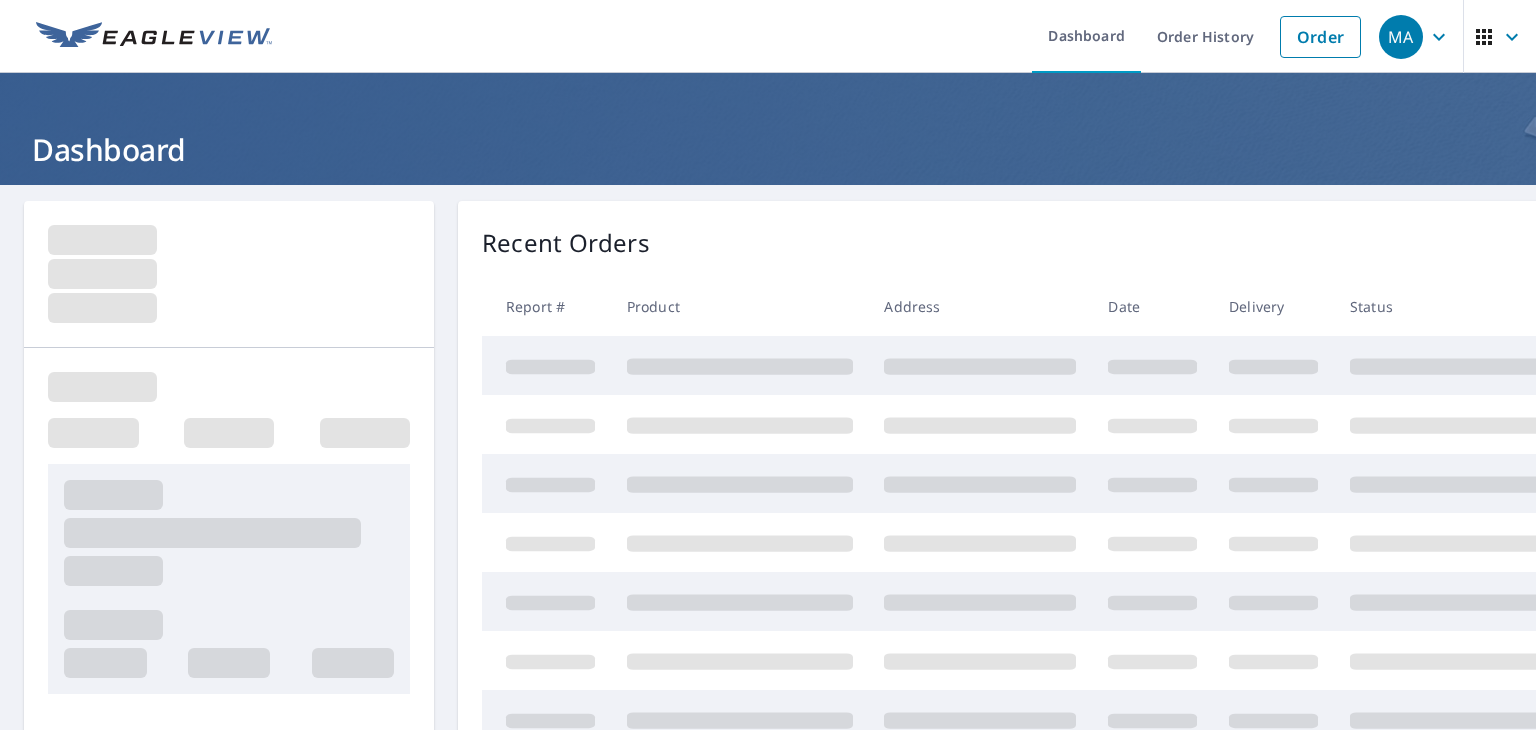 scroll, scrollTop: 0, scrollLeft: 0, axis: both 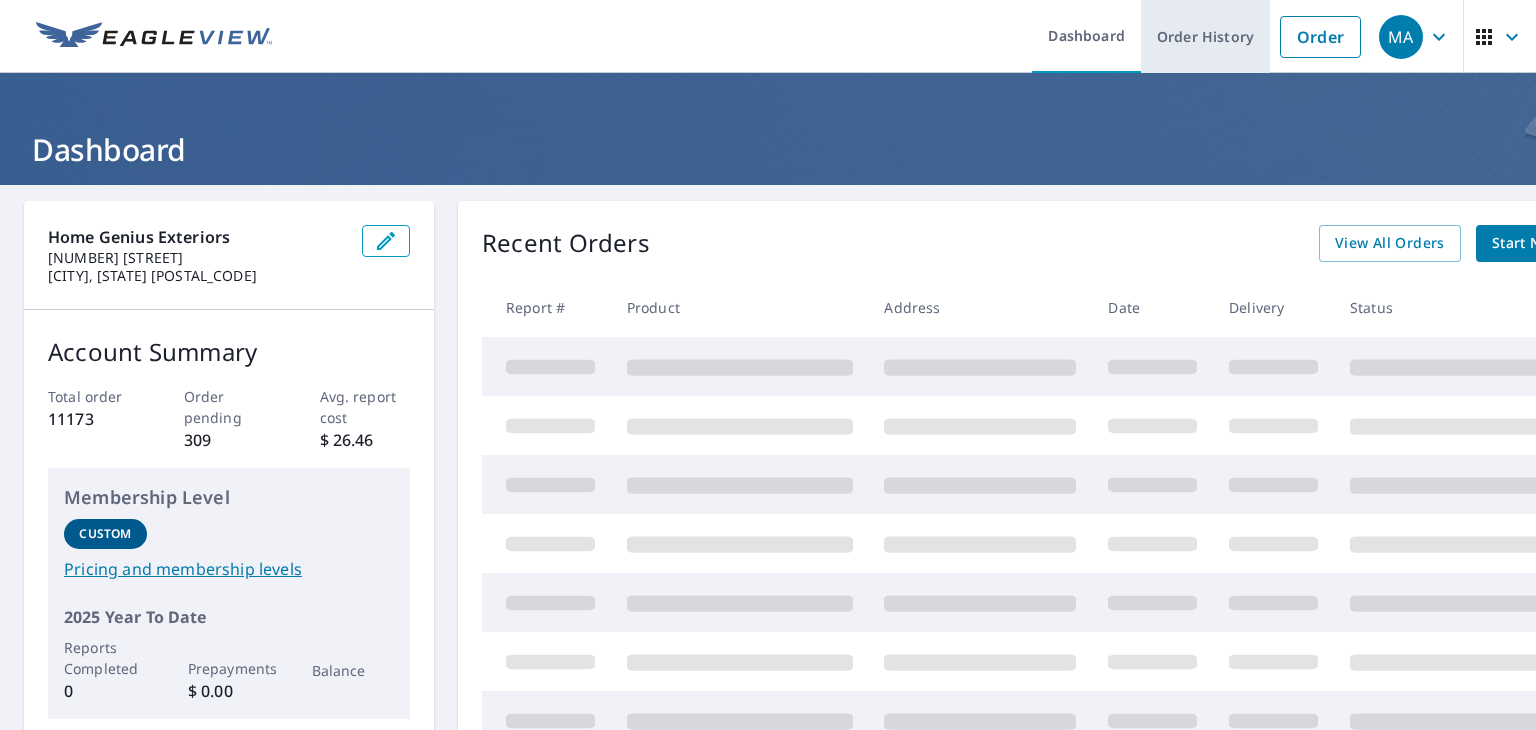 click on "Order History" at bounding box center [1205, 36] 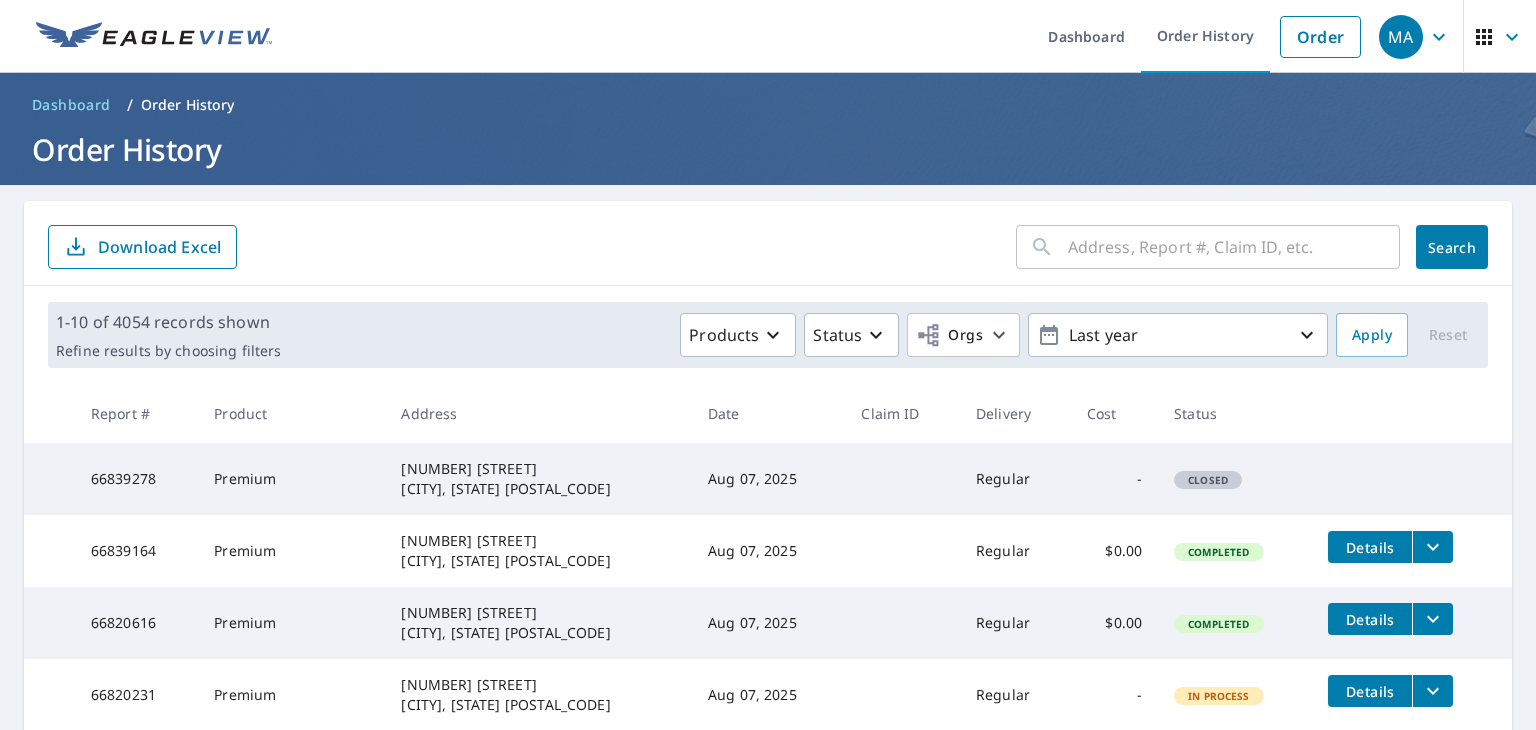 click at bounding box center [1234, 247] 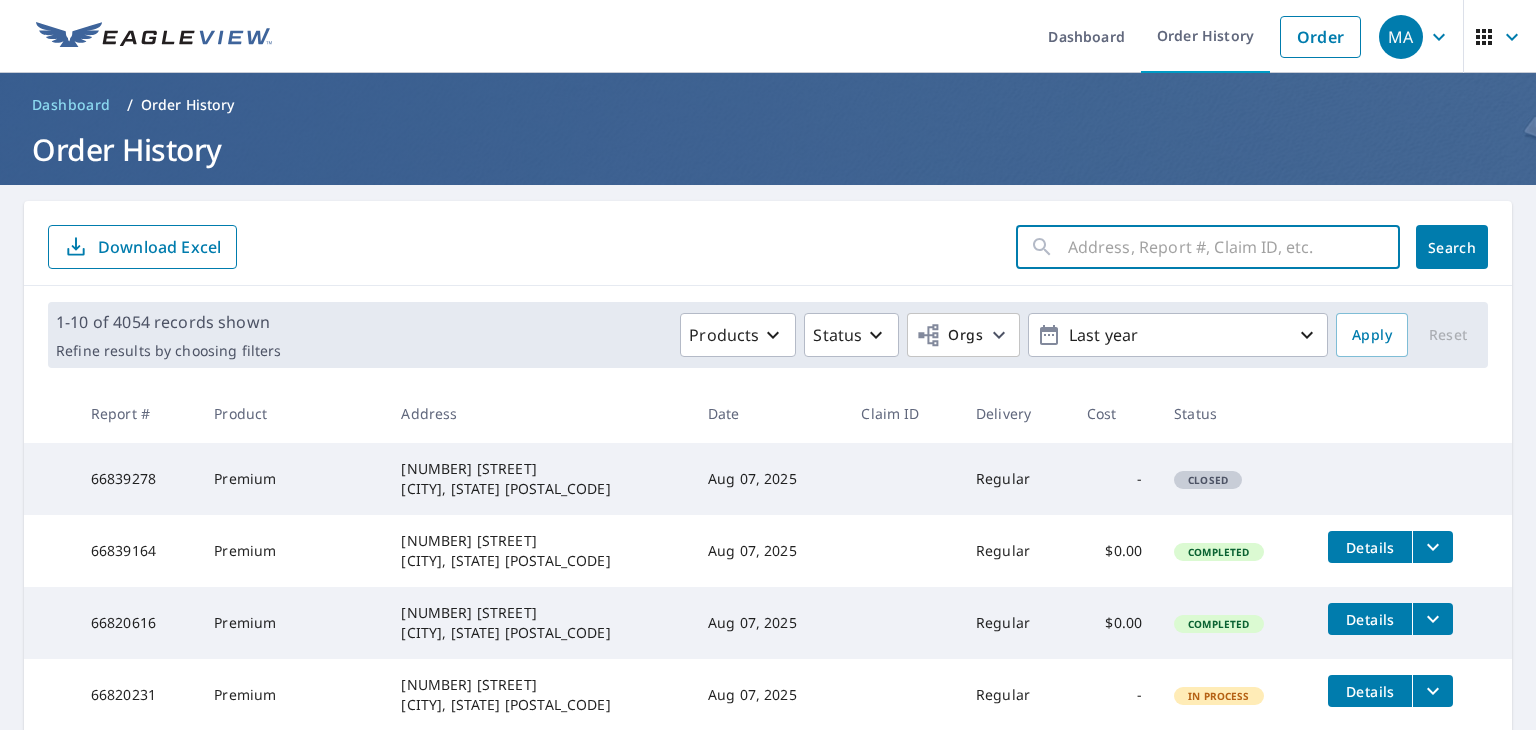 paste on "[NUMBER] [STREET] [CITY], [STATE] [POSTAL_CODE]" 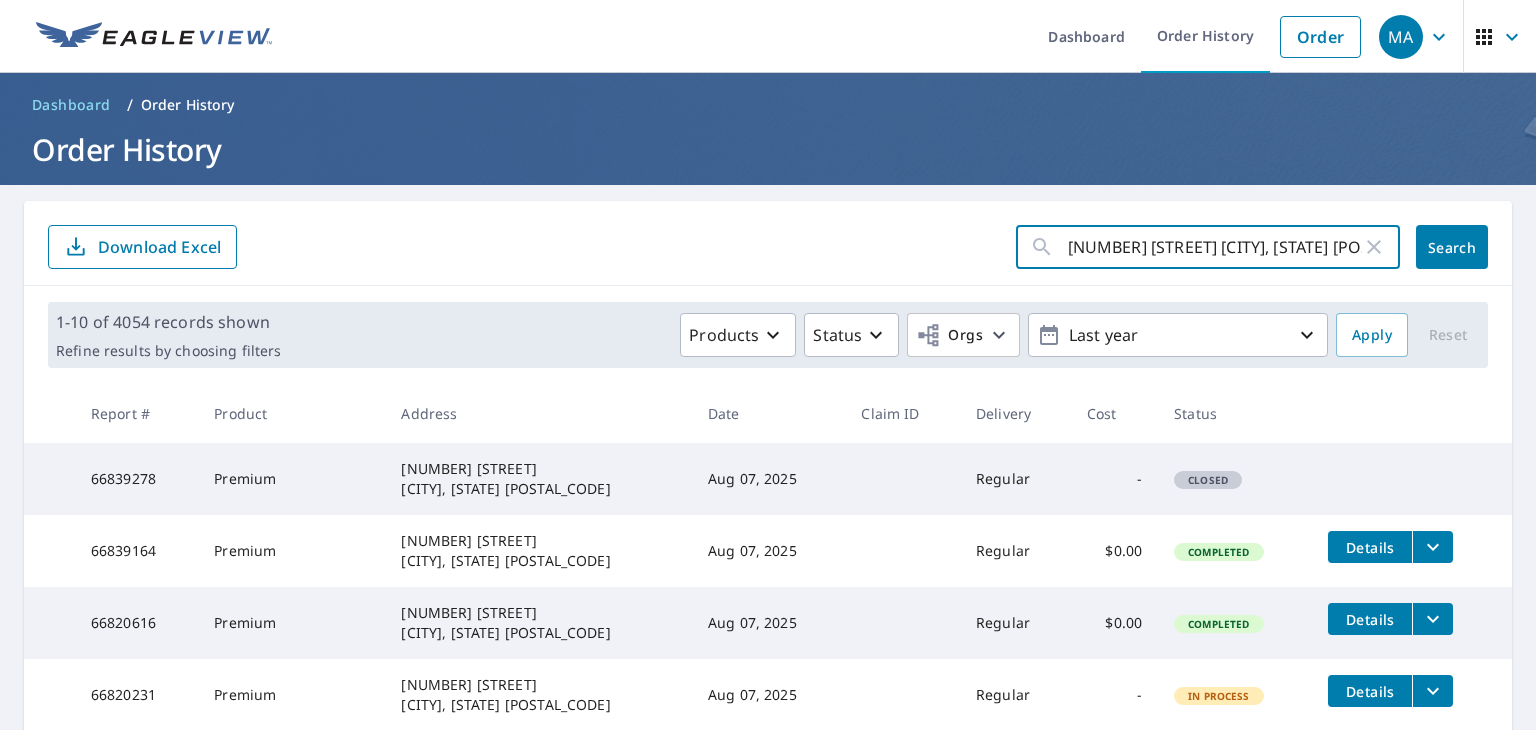 scroll, scrollTop: 0, scrollLeft: 34, axis: horizontal 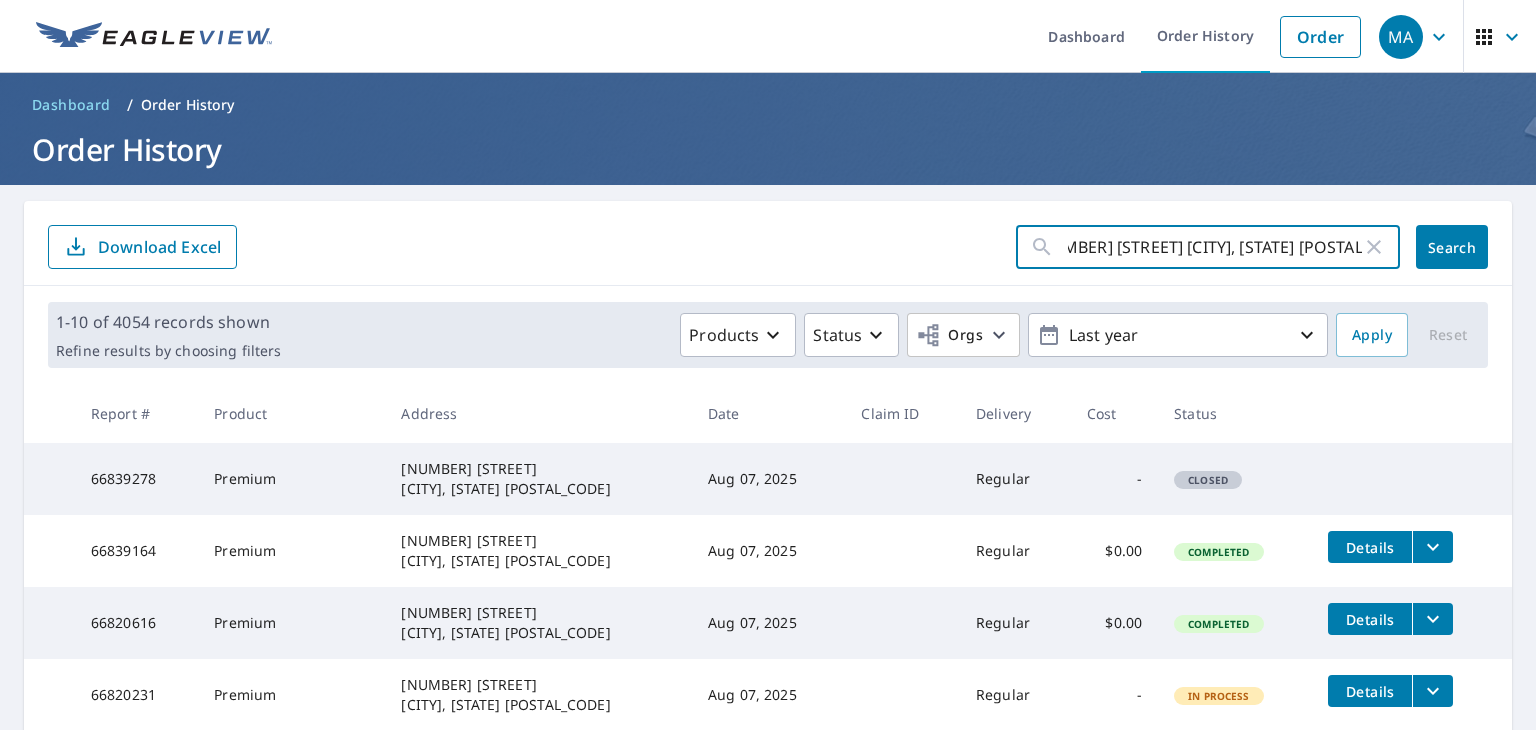 type on "[NUMBER] [STREET] [CITY], [STATE] [POSTAL_CODE]" 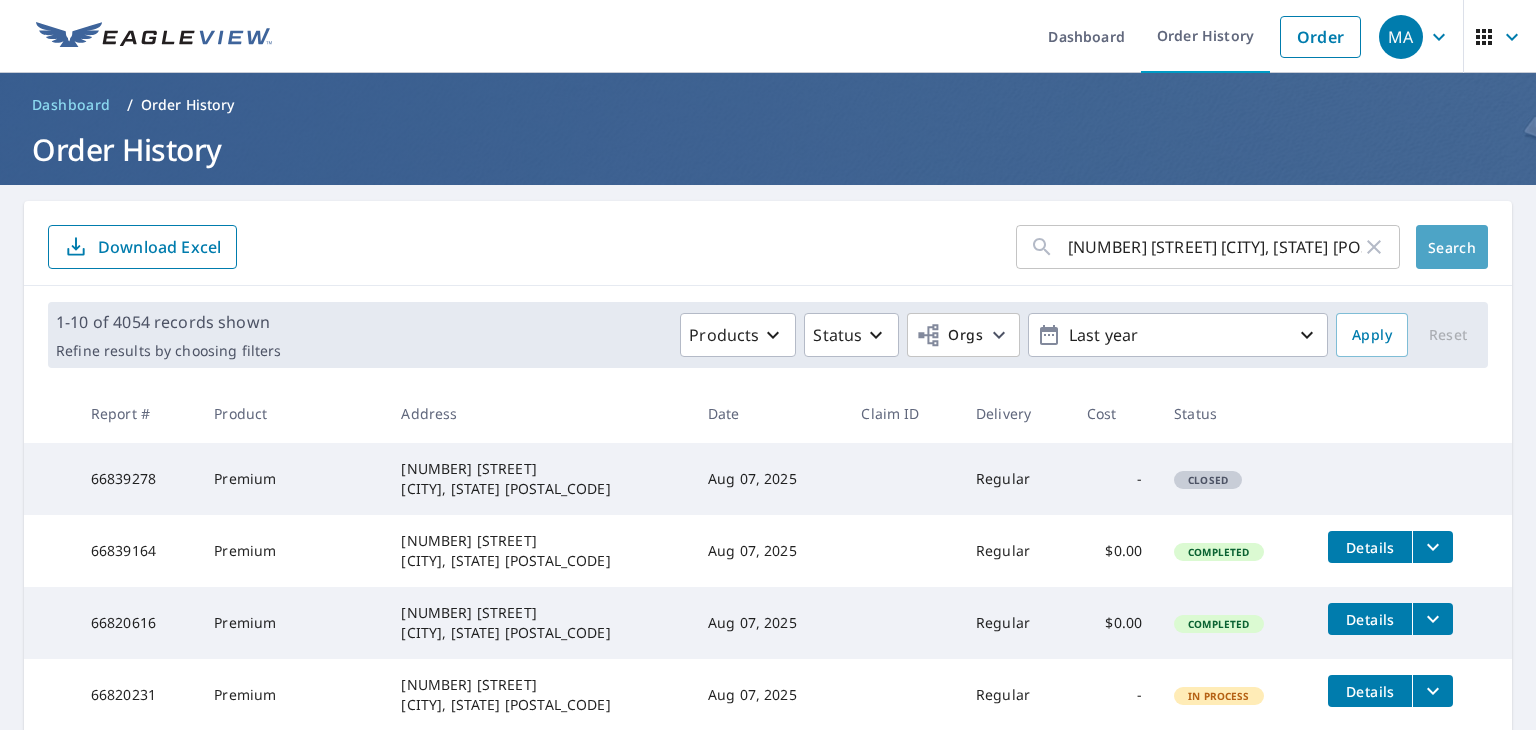 click on "Search" at bounding box center [1452, 247] 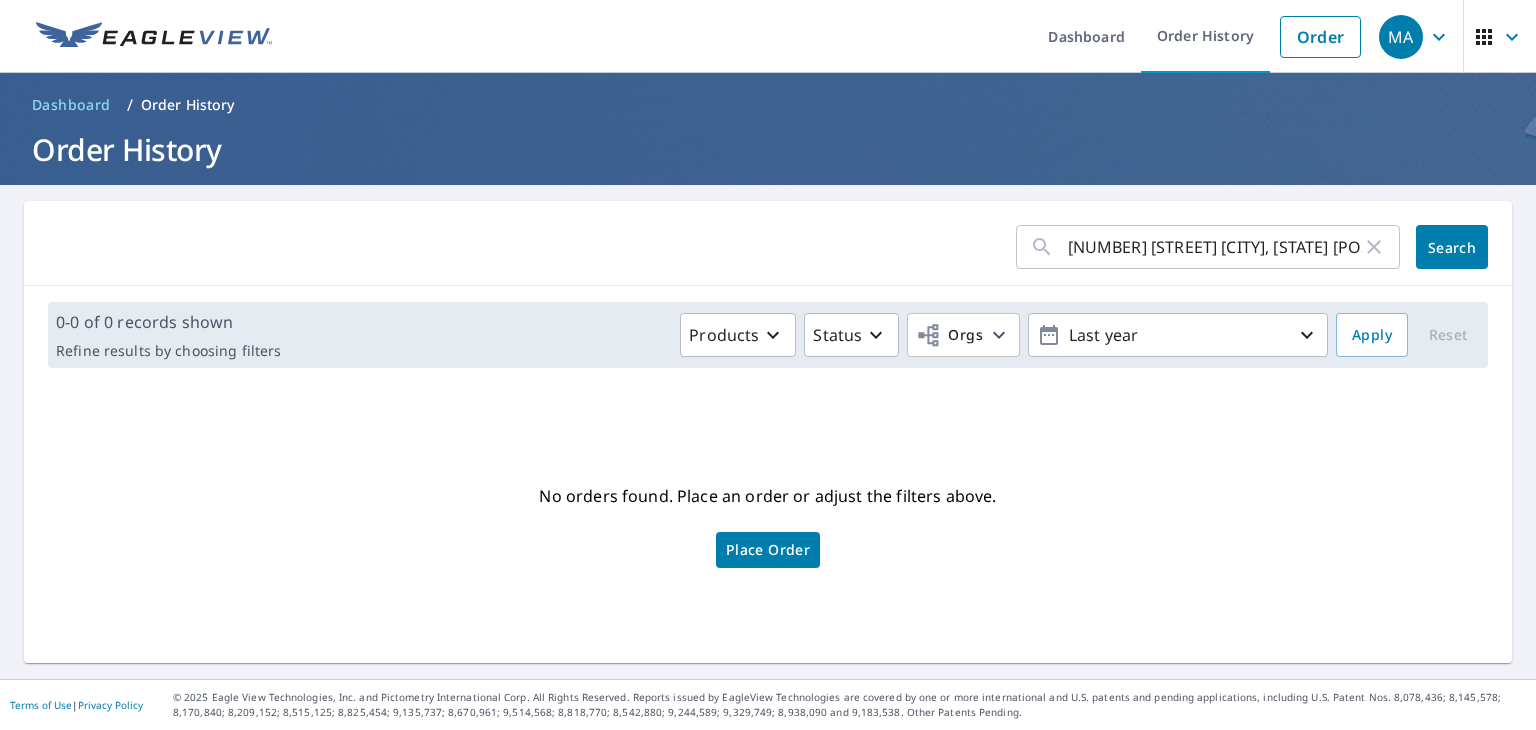 click on "Place Order" at bounding box center [768, 550] 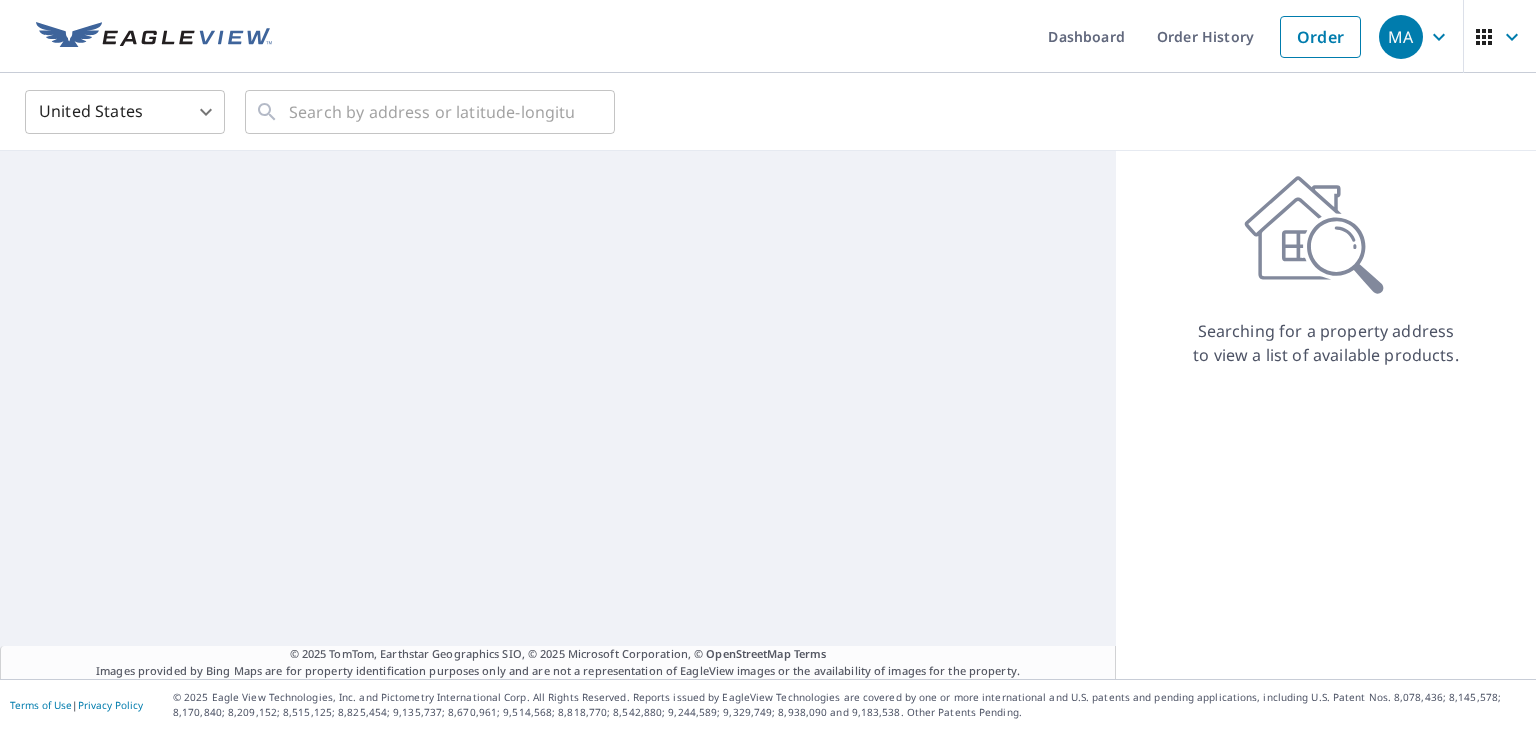 scroll, scrollTop: 0, scrollLeft: 0, axis: both 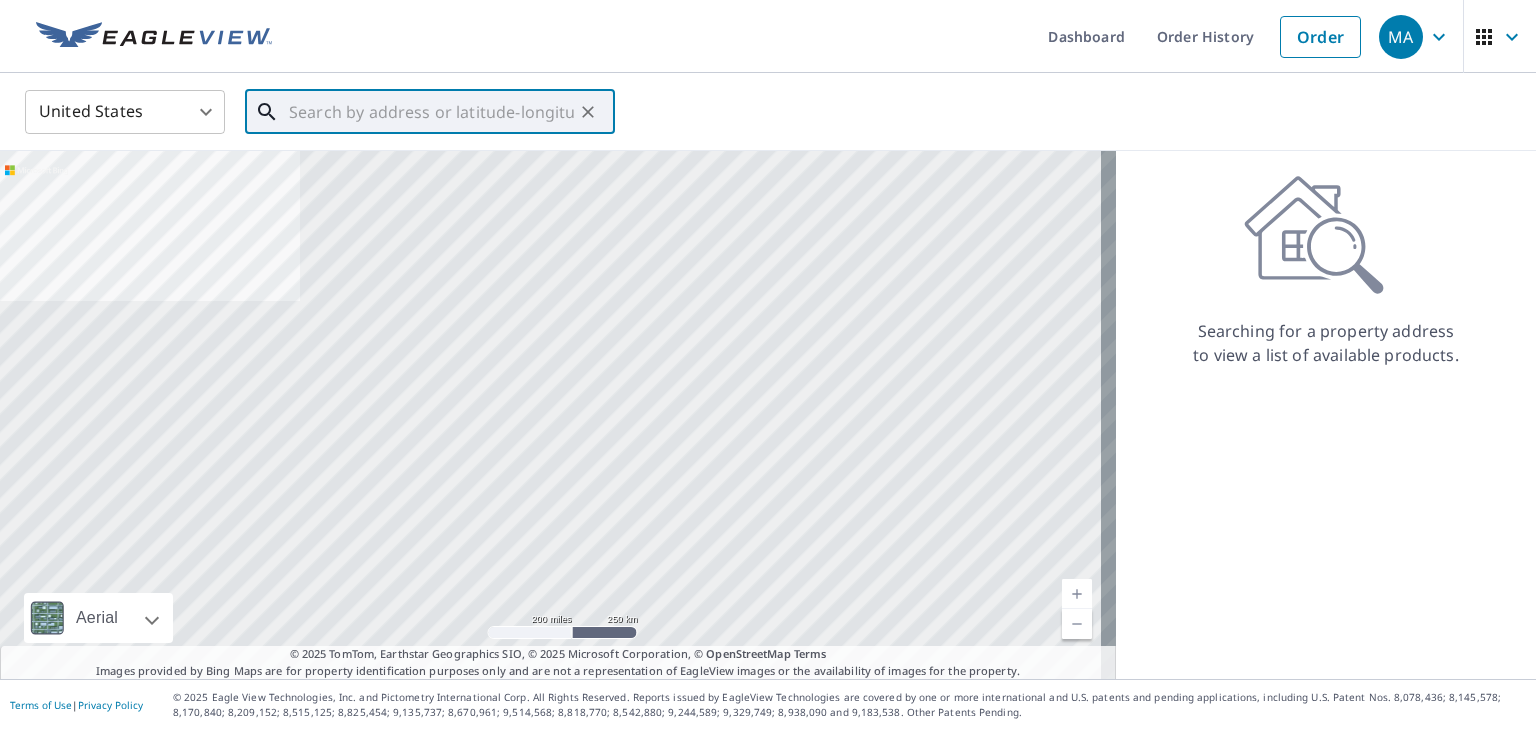 click at bounding box center [431, 112] 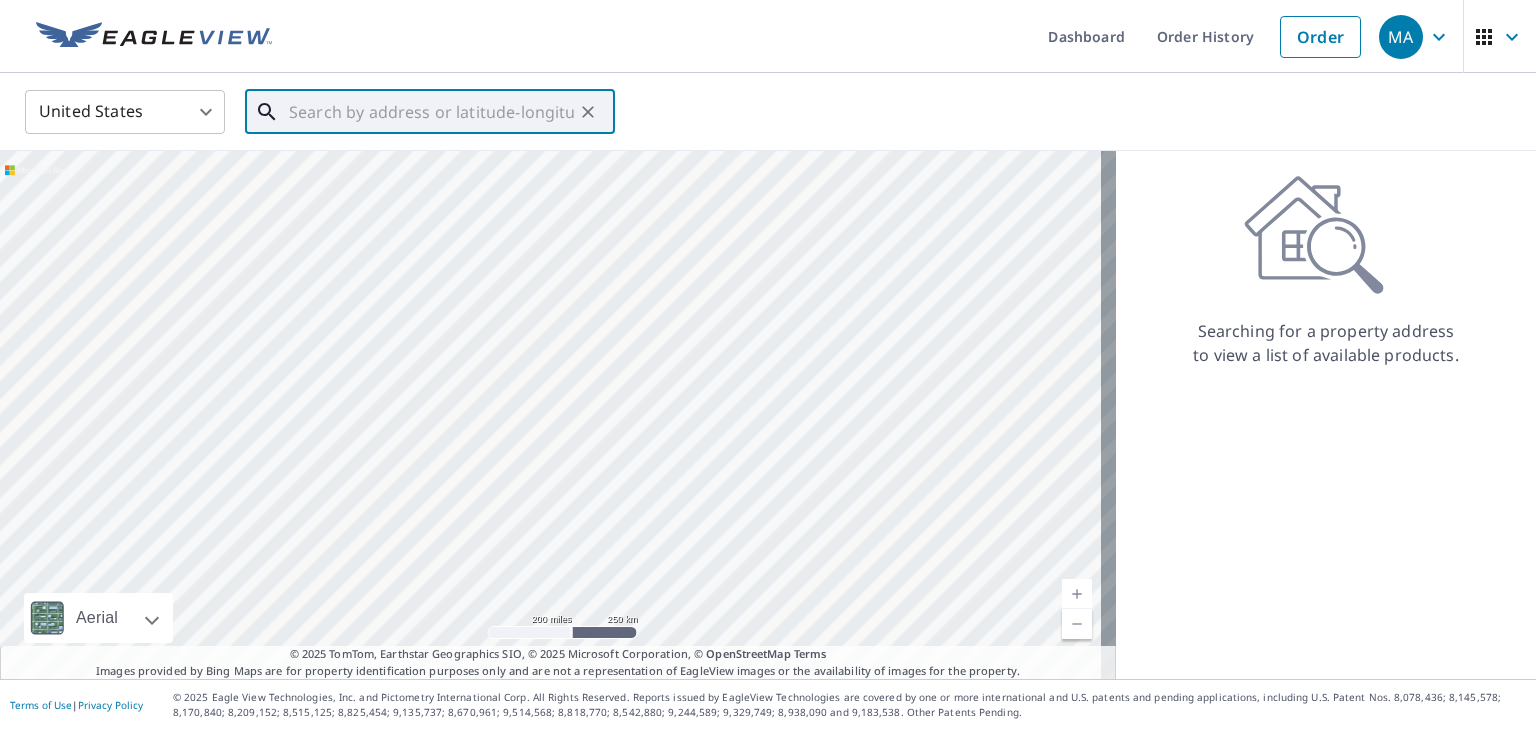 paste on "[NUMBER] [STREET] [CITY], [STATE], [POSTAL_CODE]" 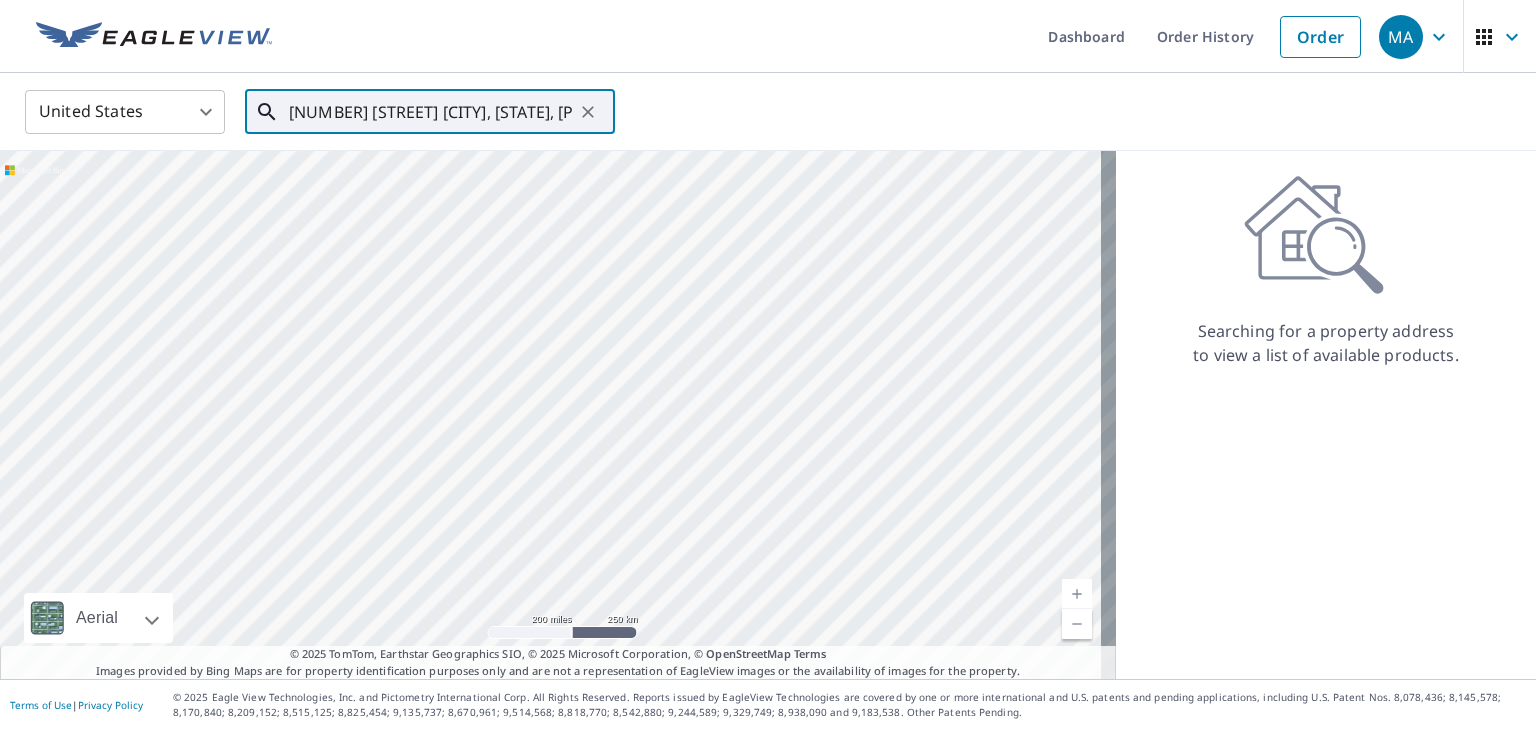 scroll, scrollTop: 0, scrollLeft: 44, axis: horizontal 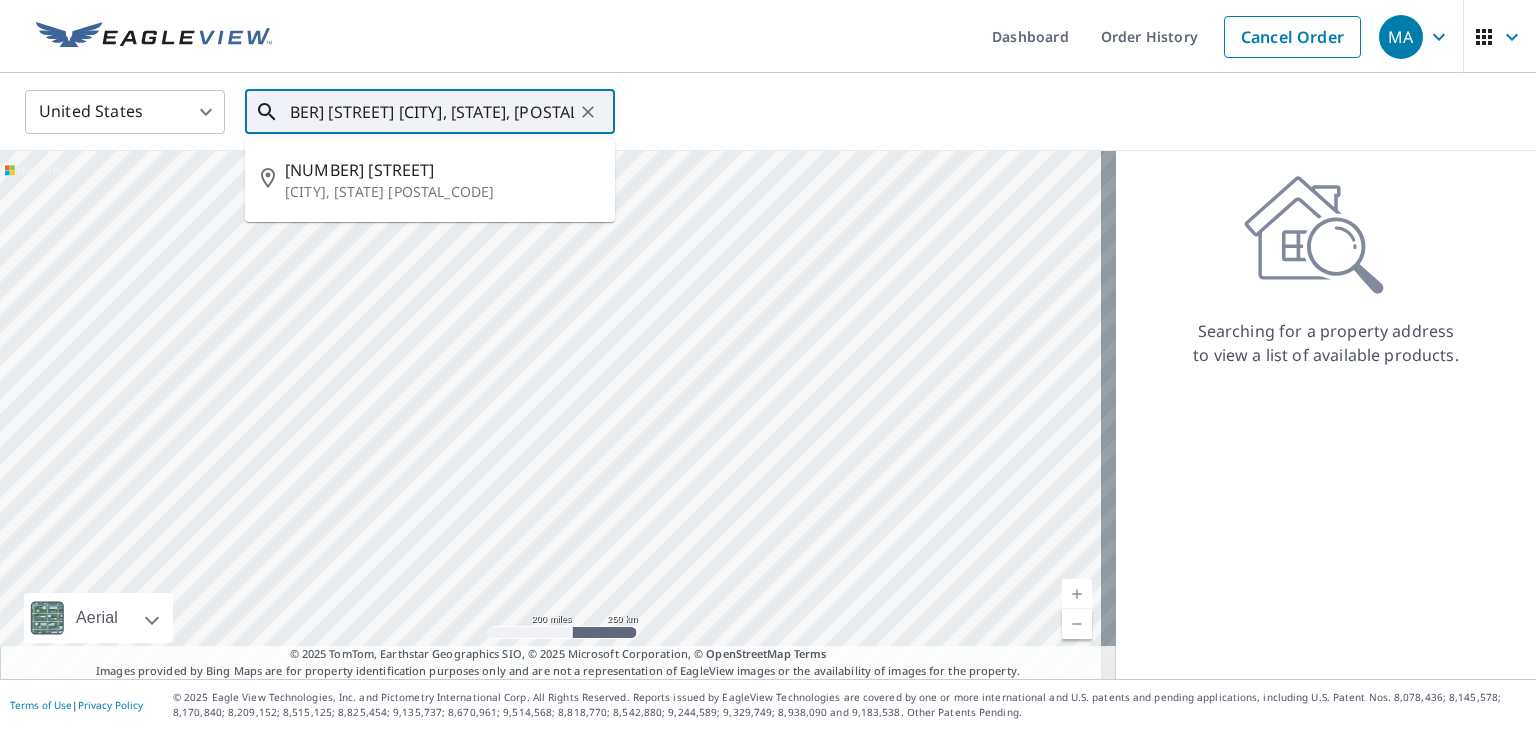 type on "[NUMBER] [STREET] [CITY], [STATE], [POSTAL_CODE]" 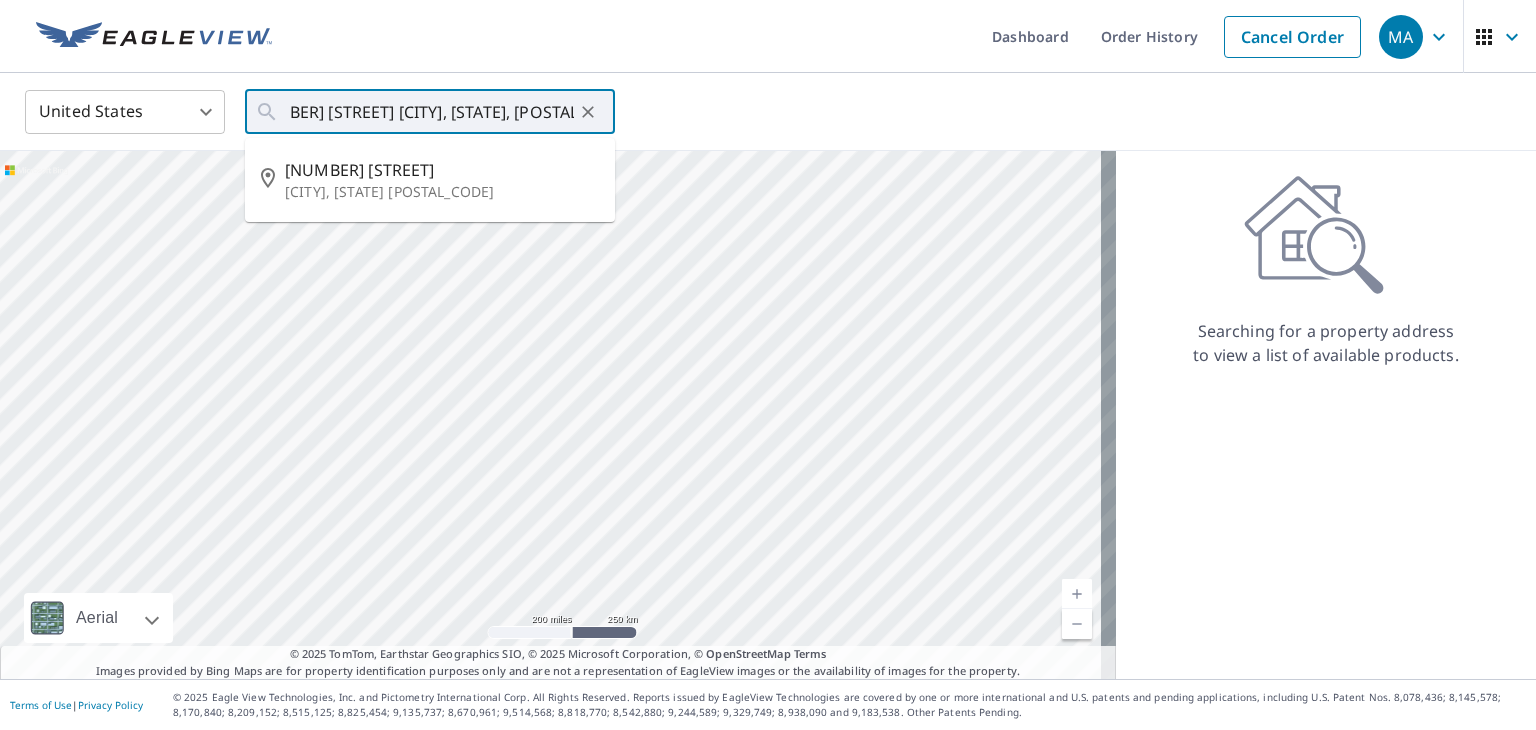 scroll, scrollTop: 0, scrollLeft: 0, axis: both 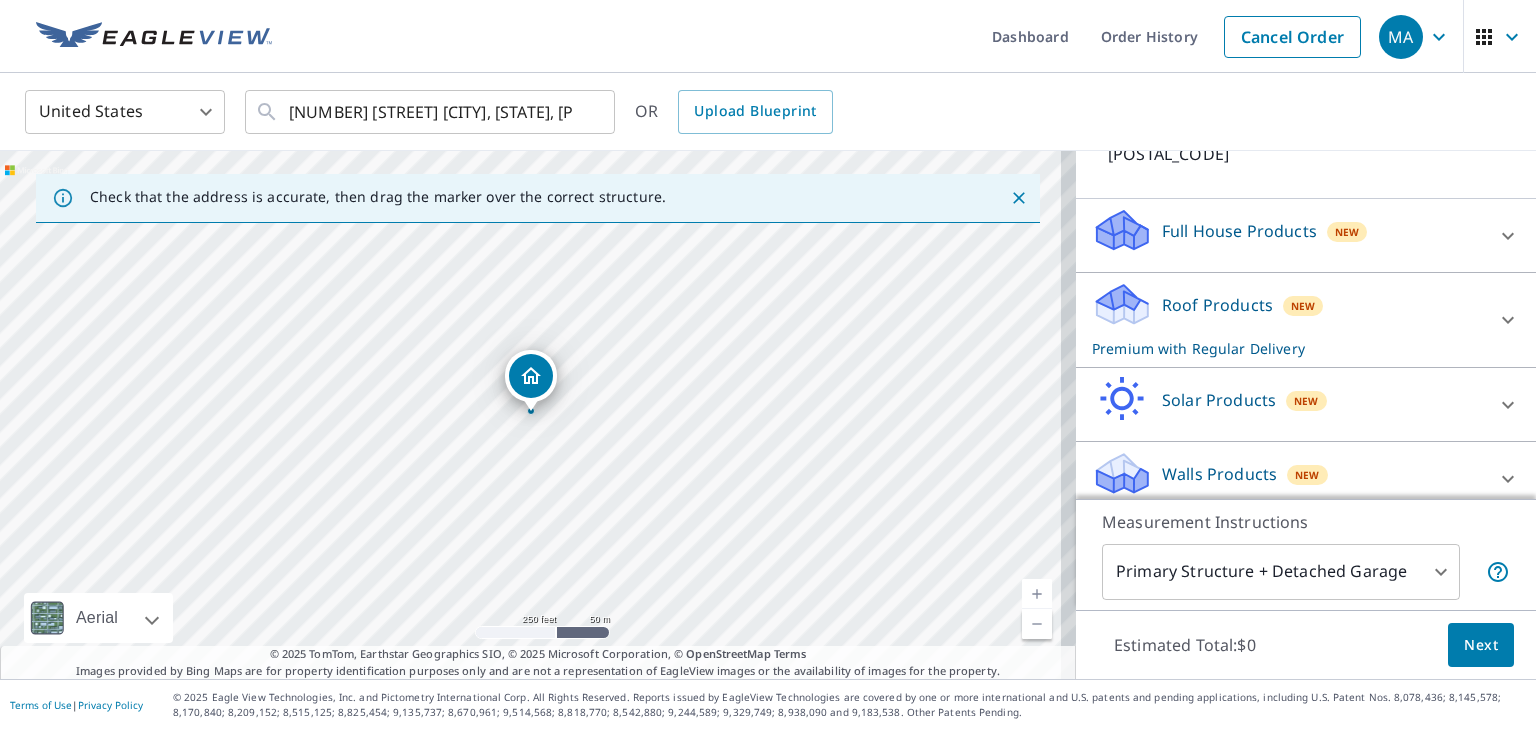click on "New" at bounding box center (1303, 306) 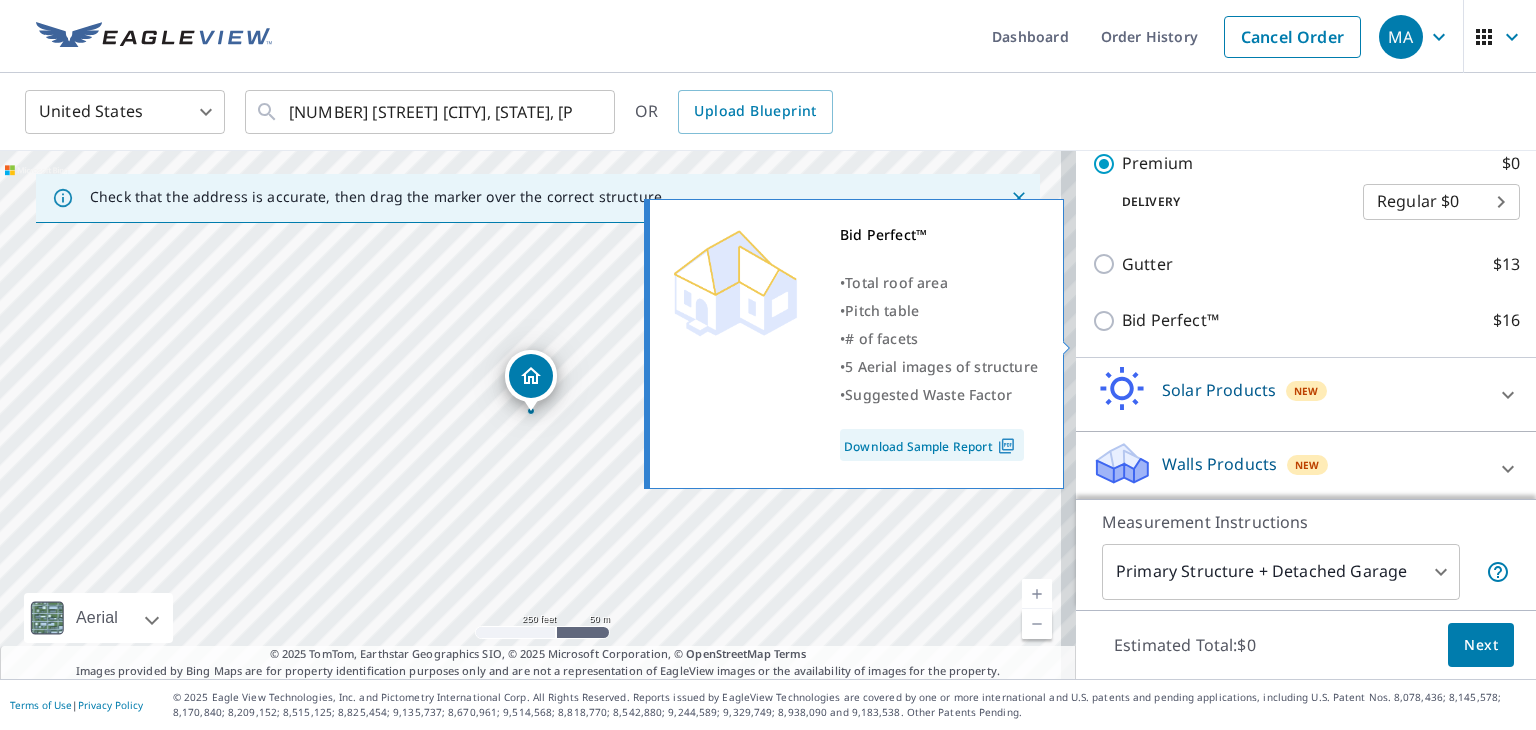 scroll, scrollTop: 412, scrollLeft: 0, axis: vertical 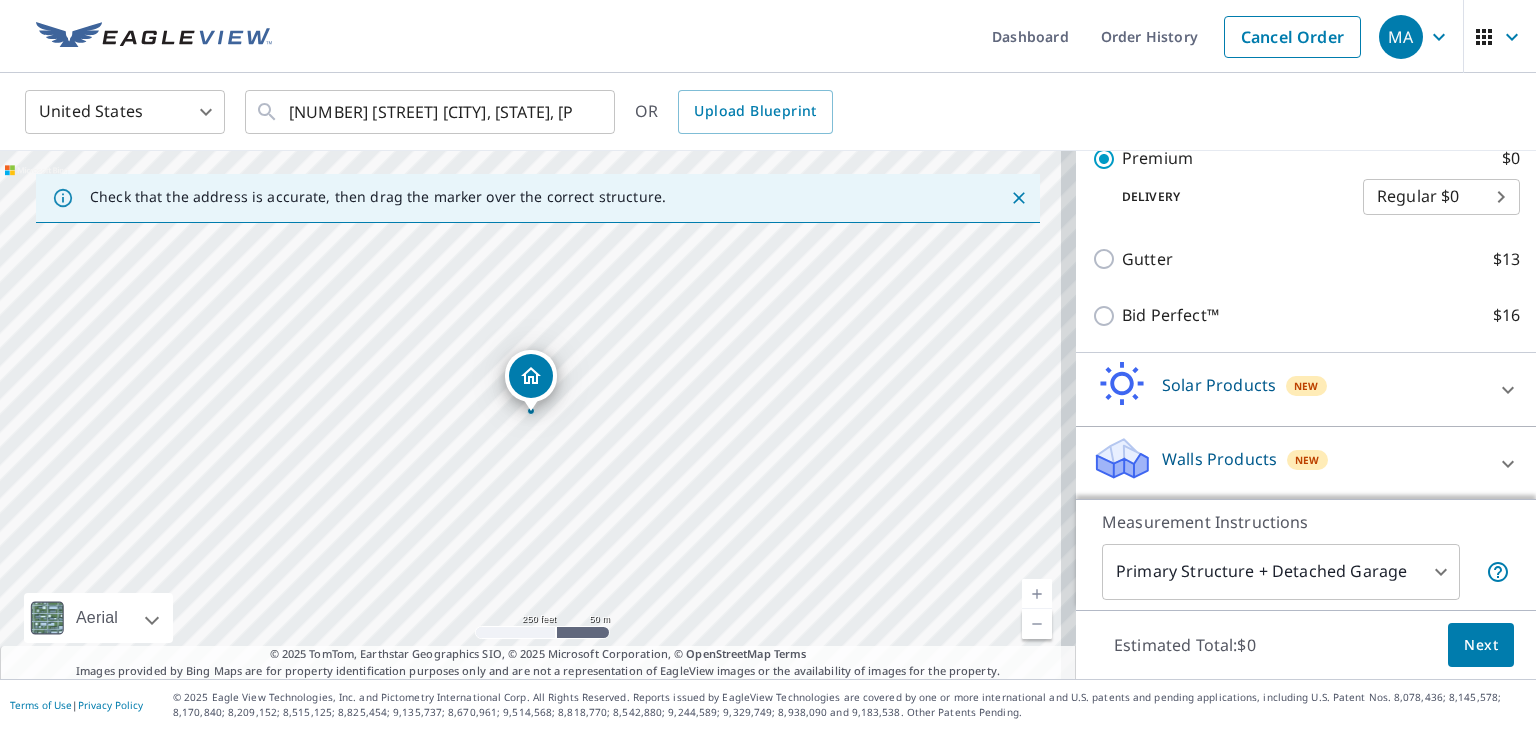 click on "Next" at bounding box center (1481, 645) 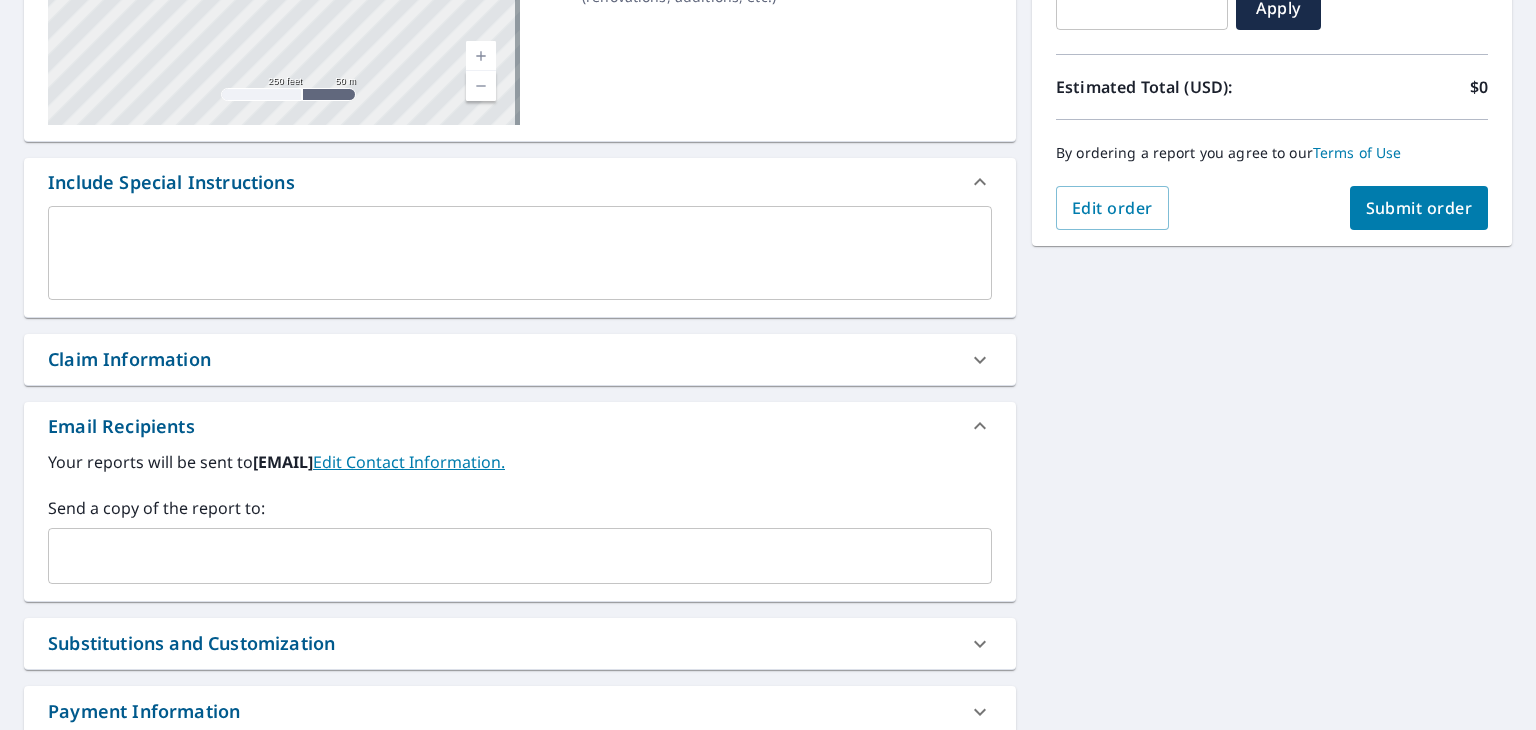 scroll, scrollTop: 400, scrollLeft: 0, axis: vertical 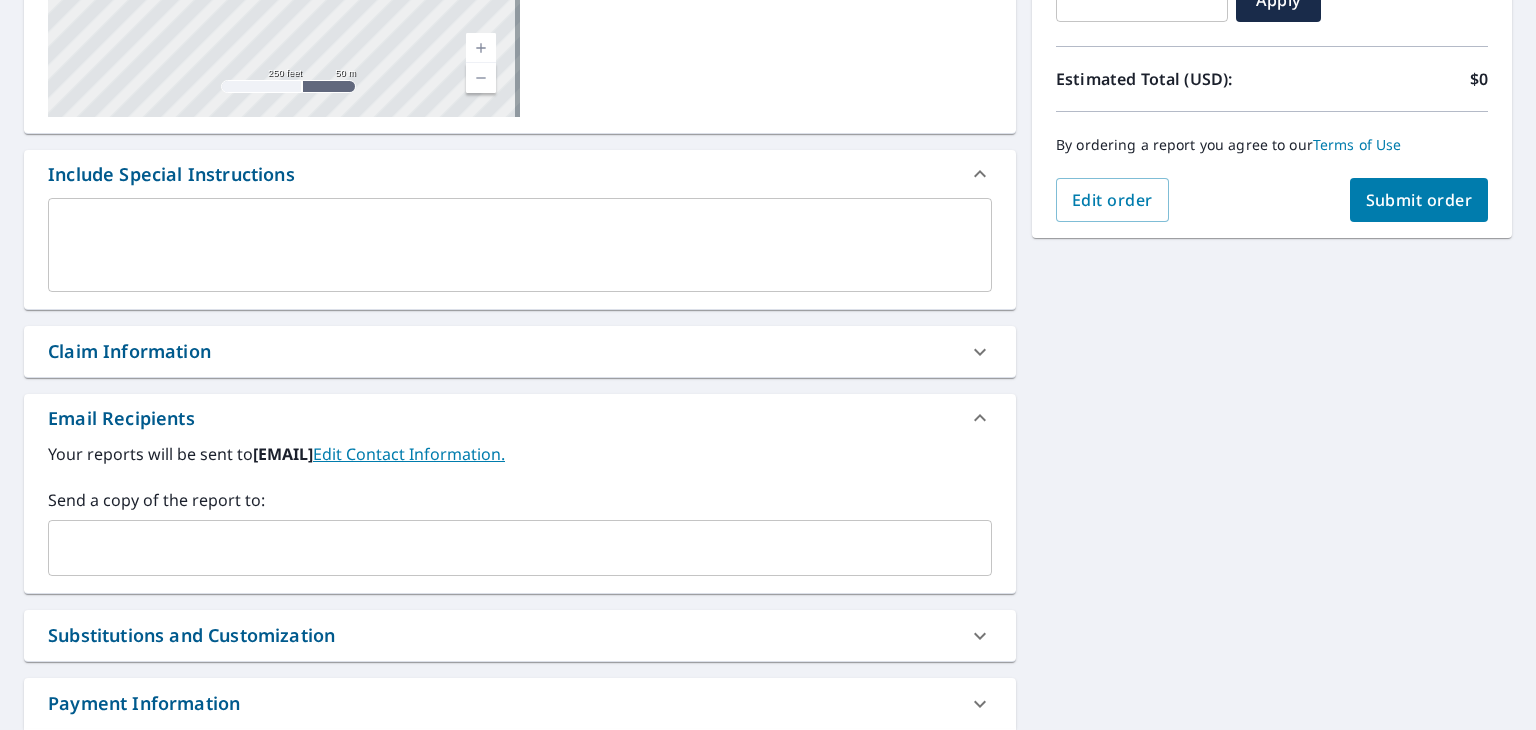click on "​" at bounding box center (520, 548) 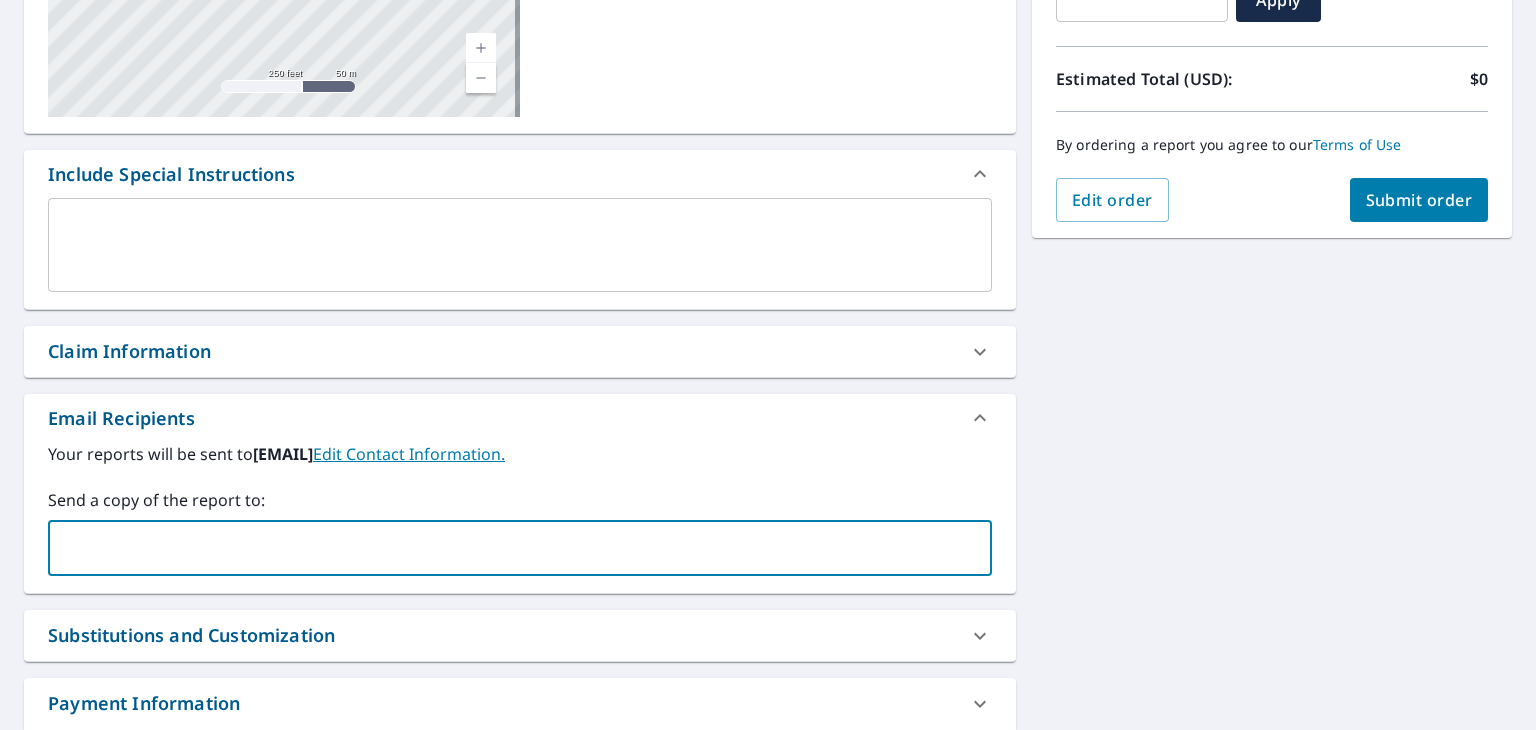 paste on "[EMAIL]" 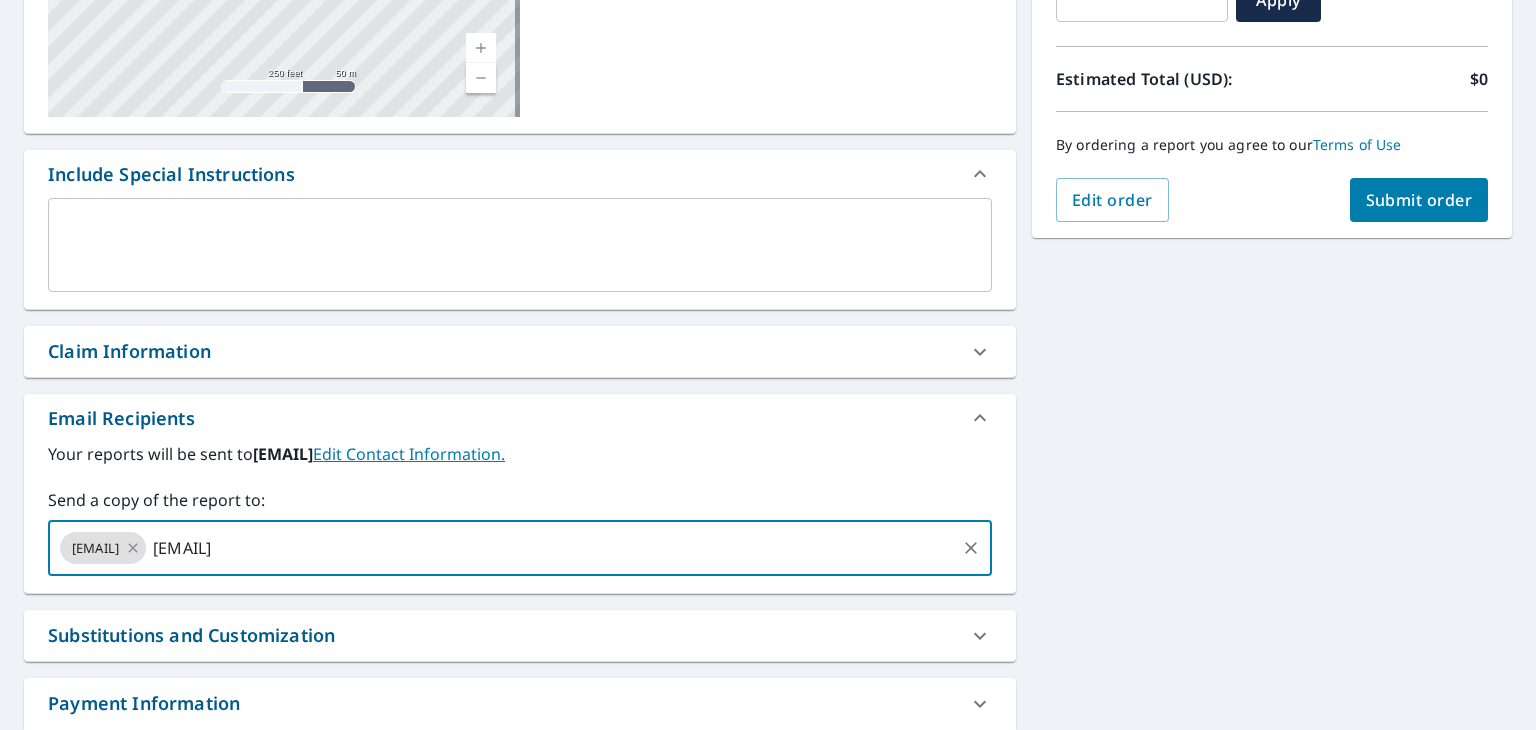 type 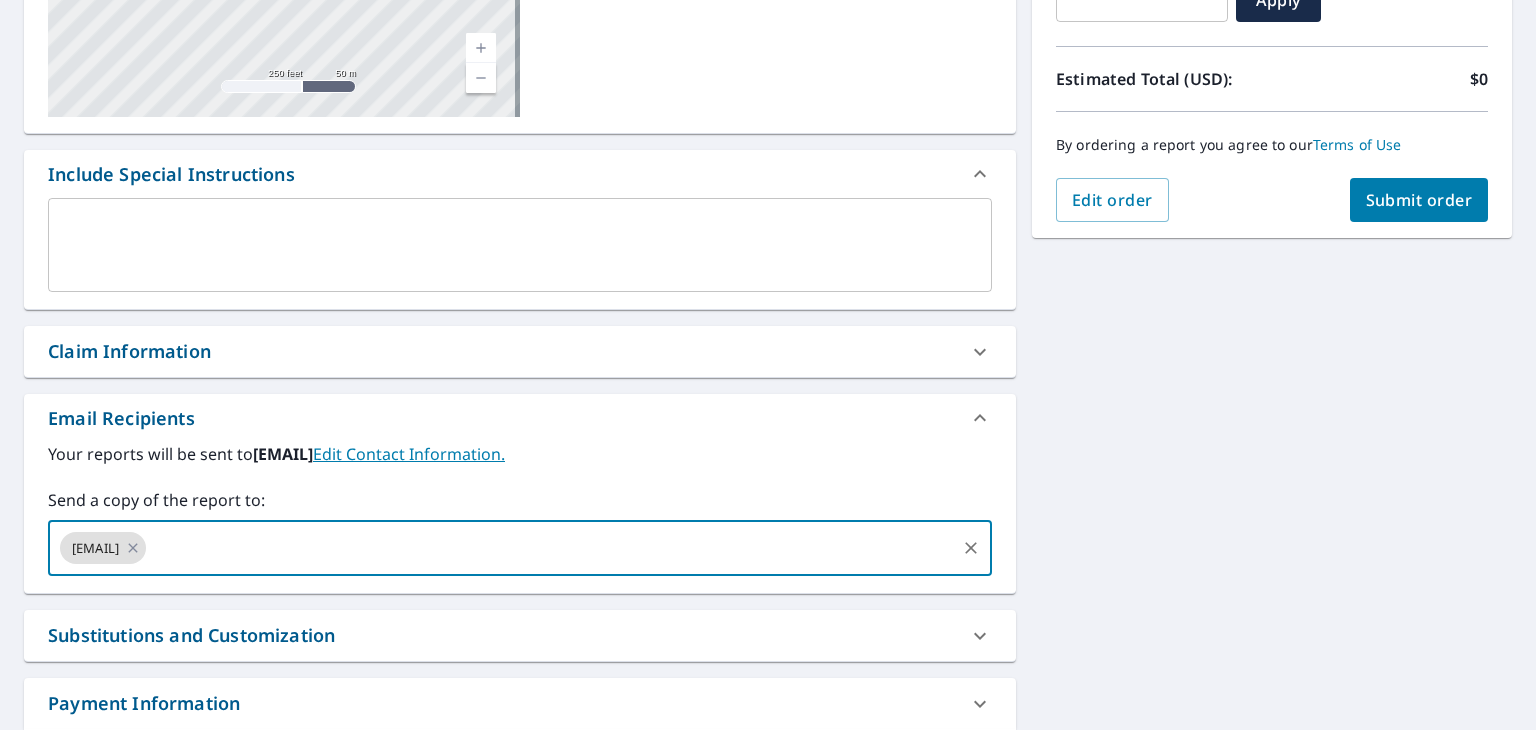 checkbox on "true" 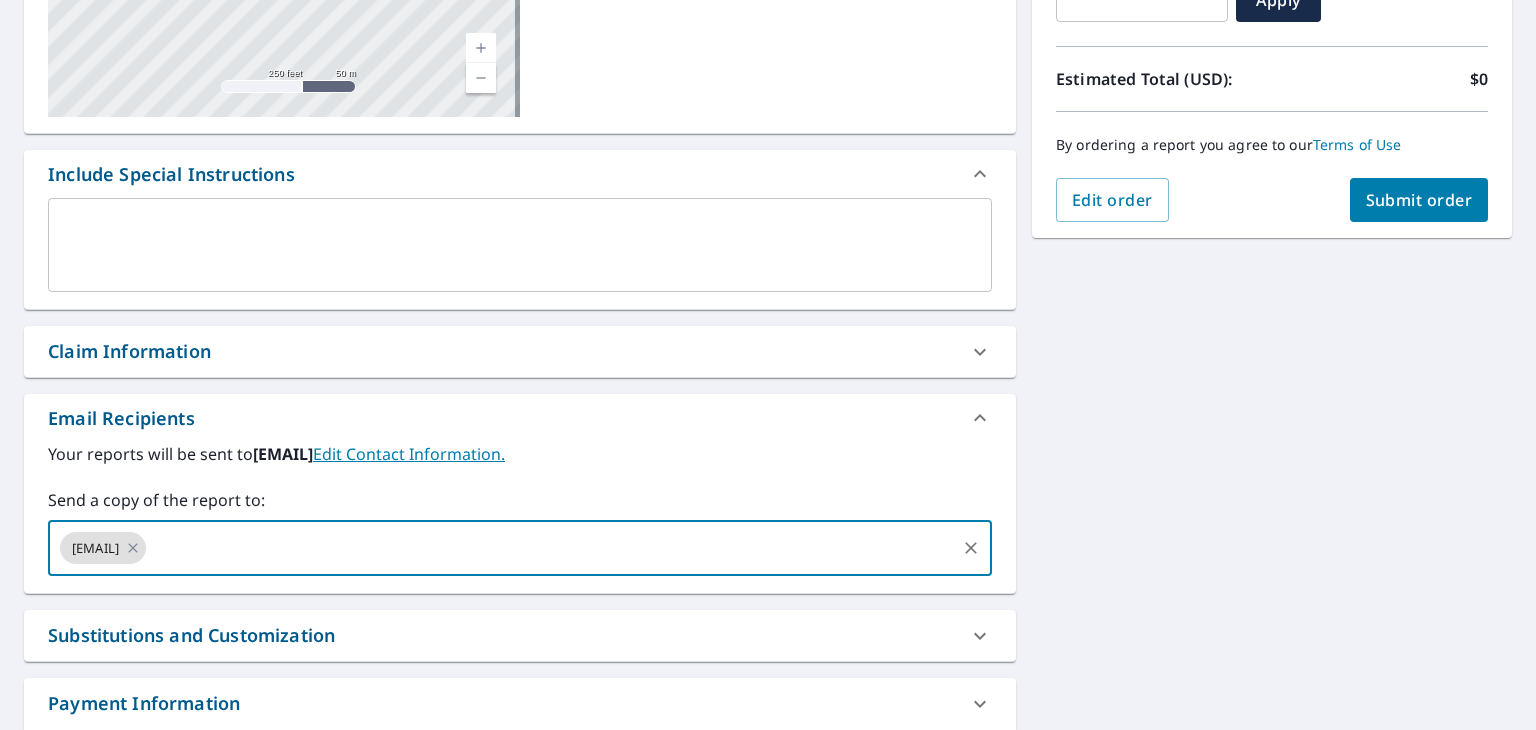 click at bounding box center (551, 548) 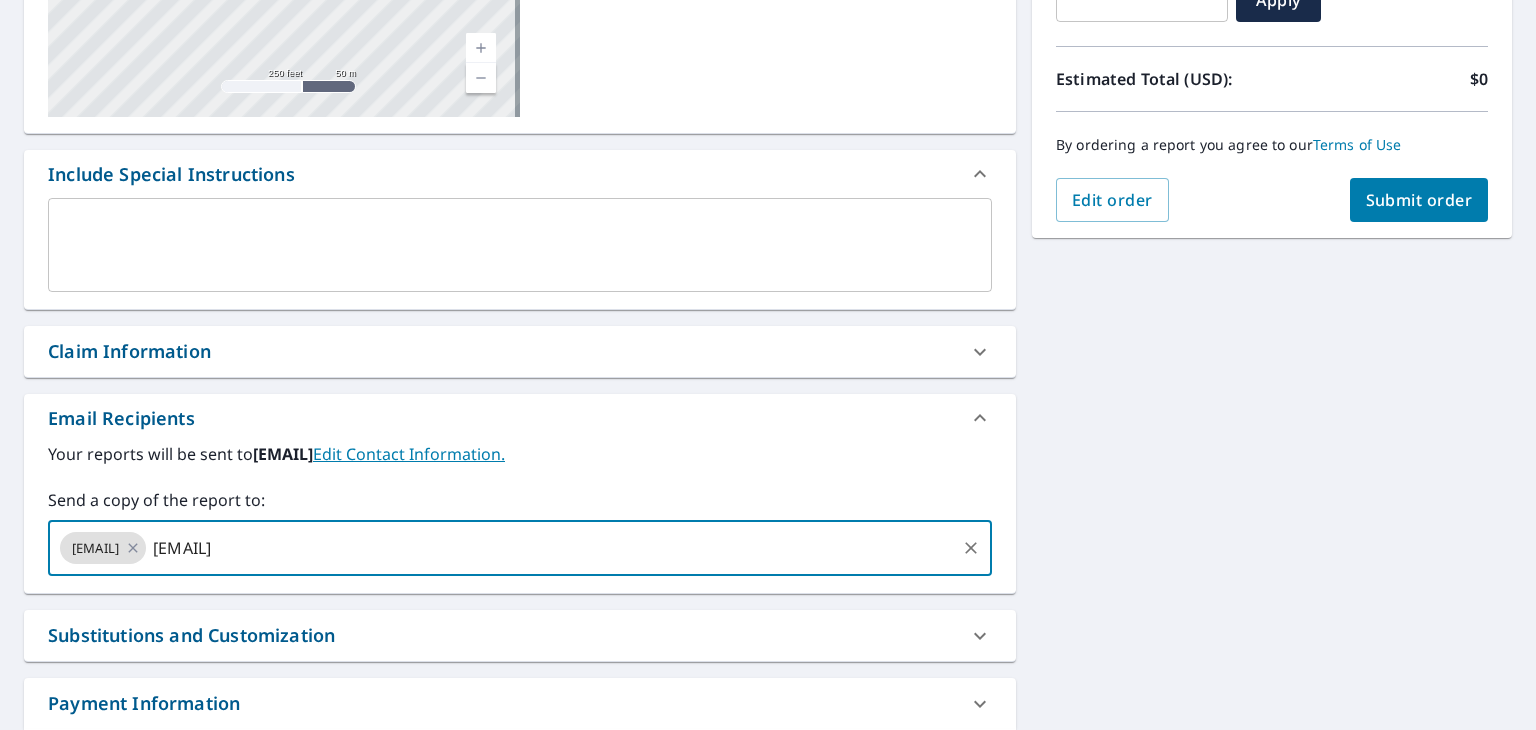 type 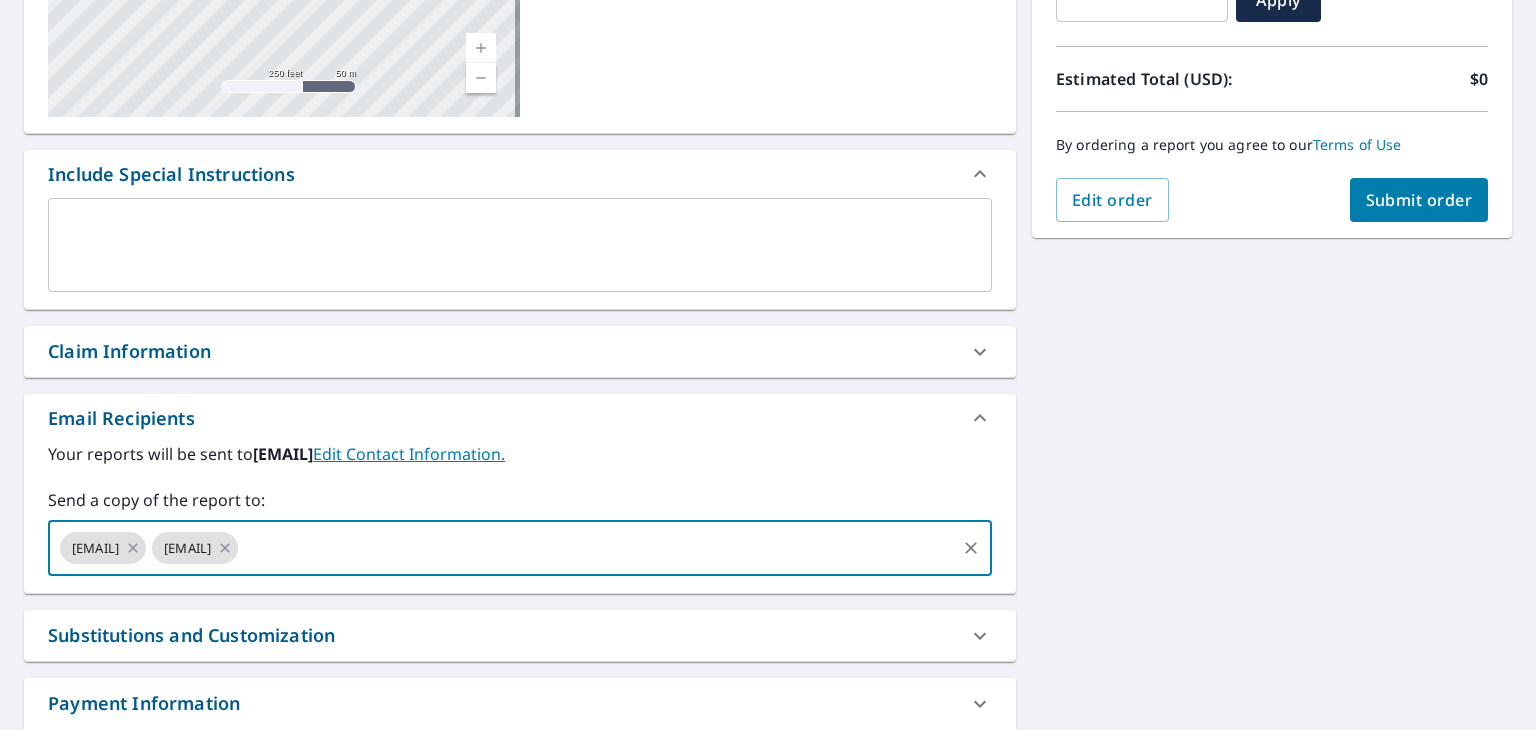 click at bounding box center [597, 548] 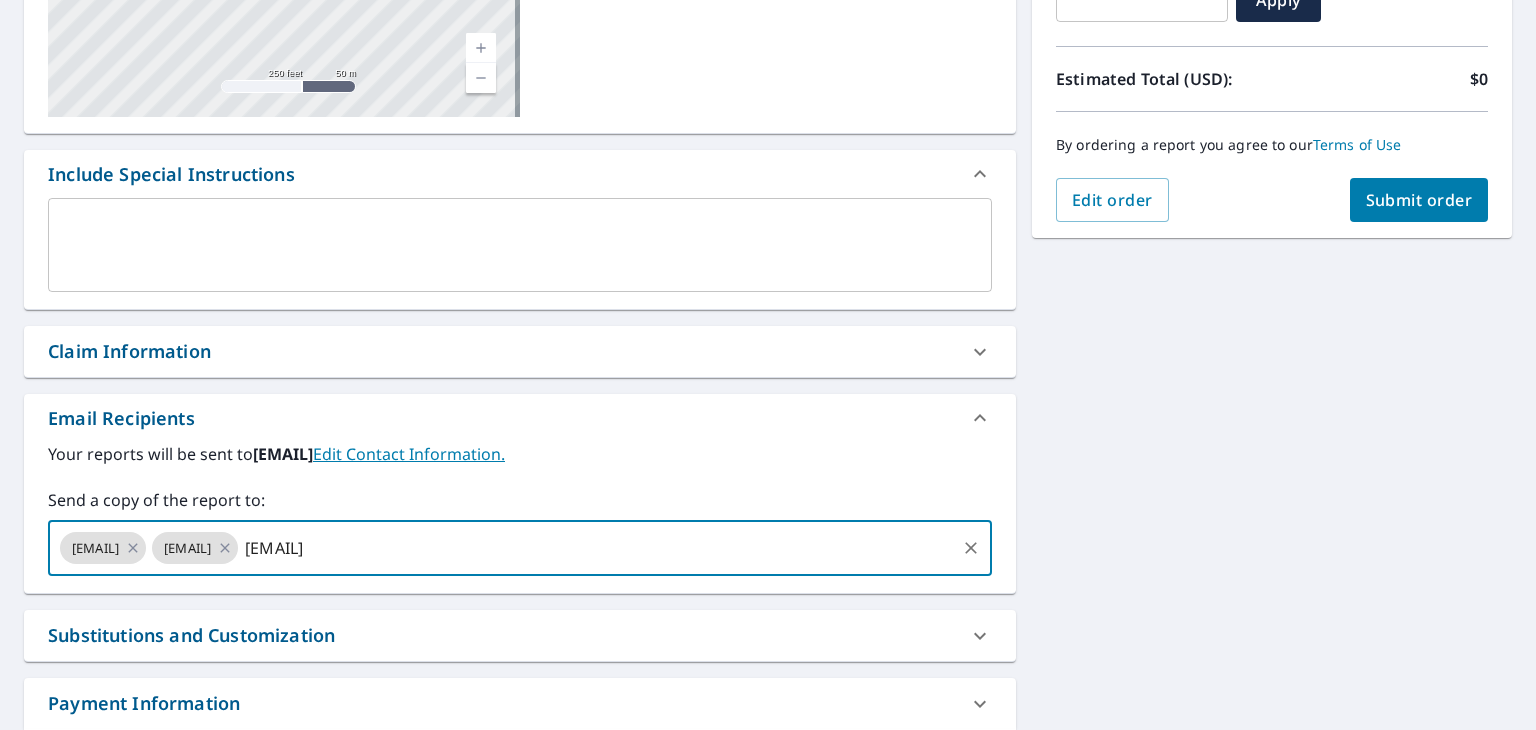type 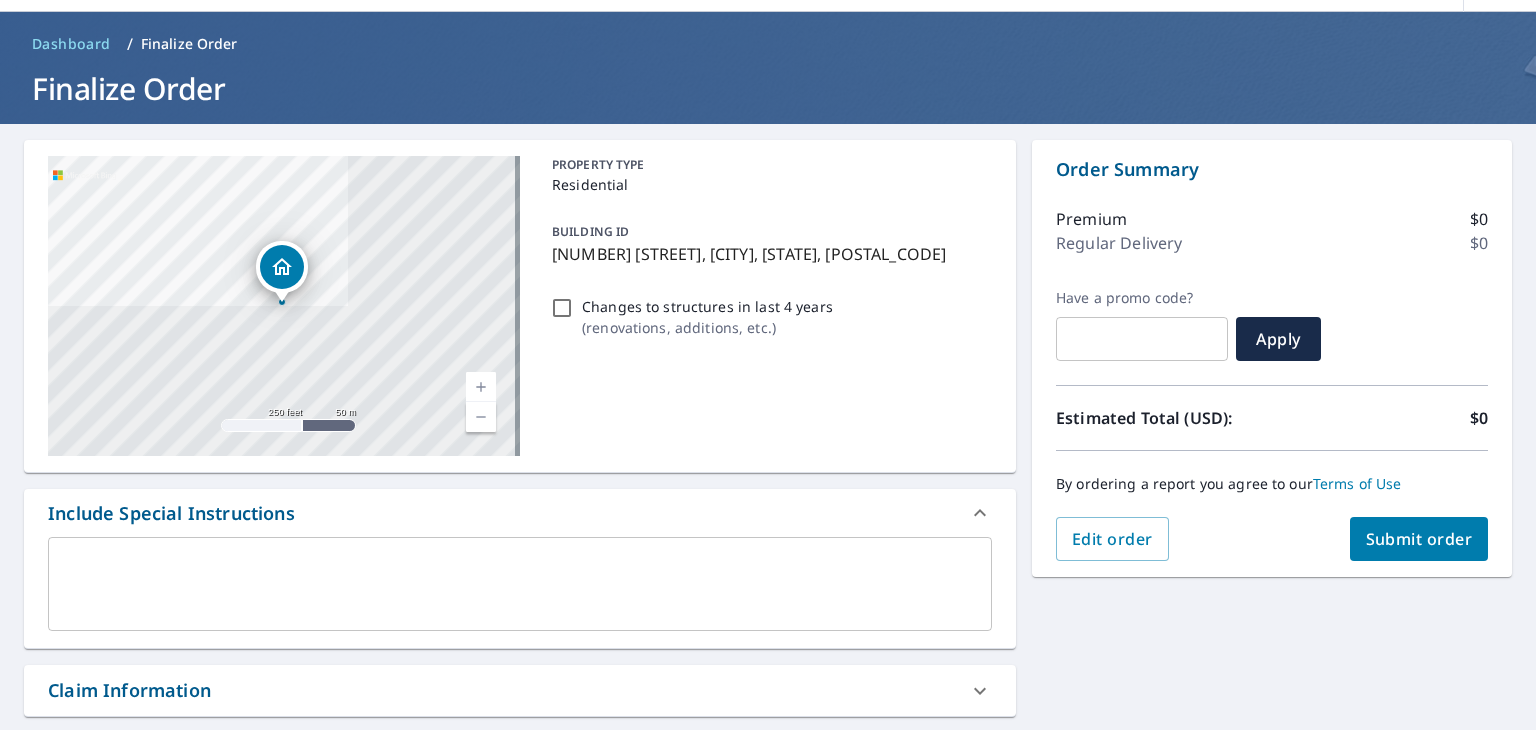 scroll, scrollTop: 0, scrollLeft: 0, axis: both 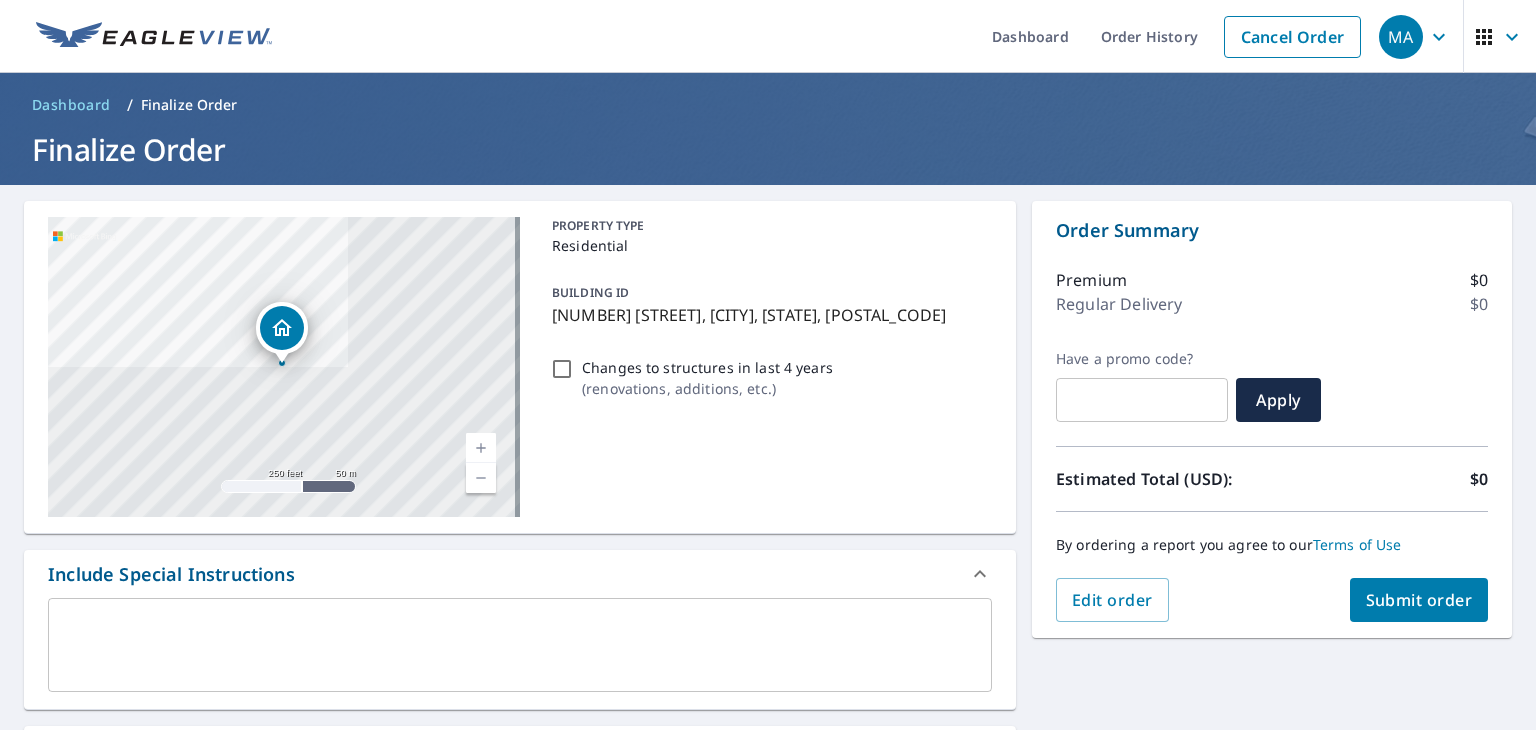 click on "Submit order" at bounding box center [1419, 600] 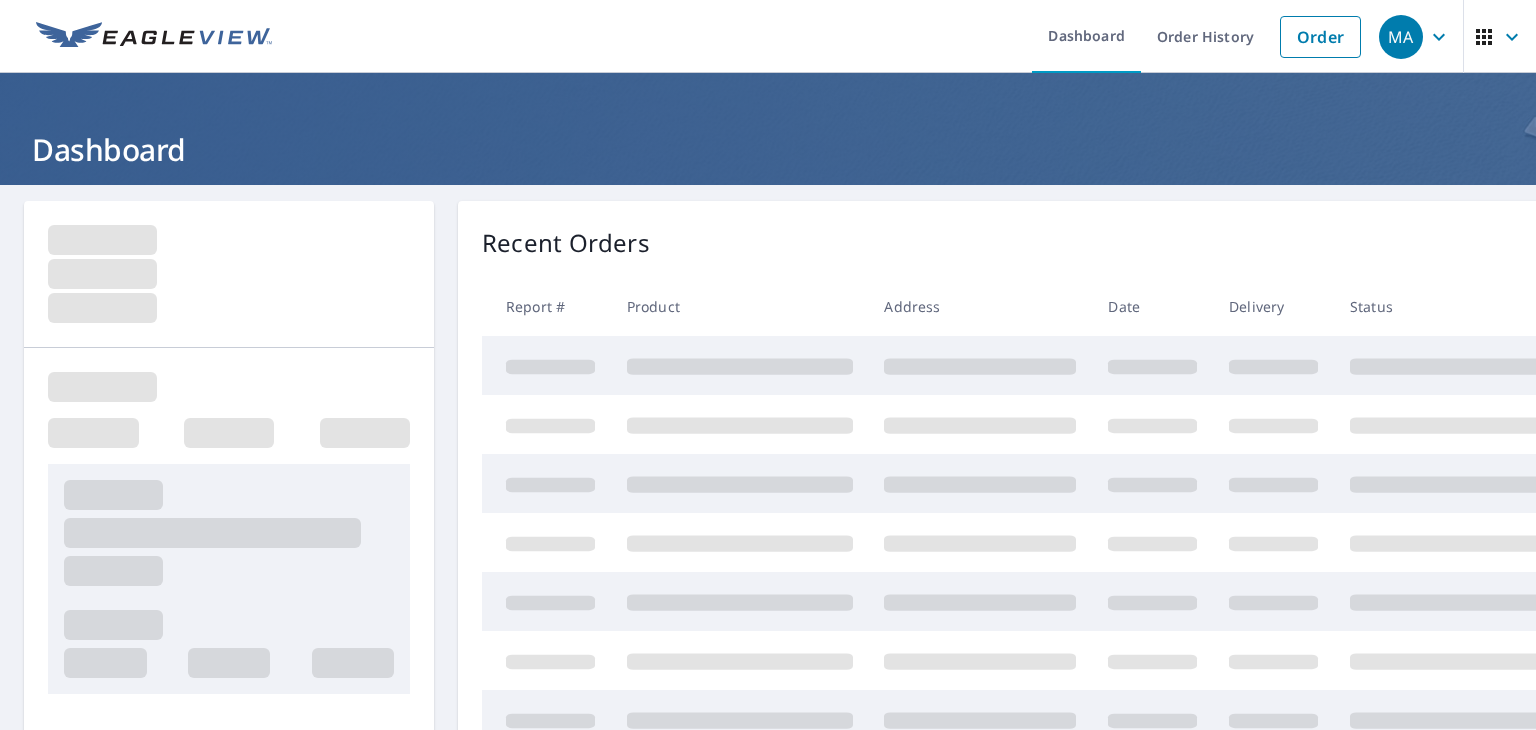 scroll, scrollTop: 0, scrollLeft: 0, axis: both 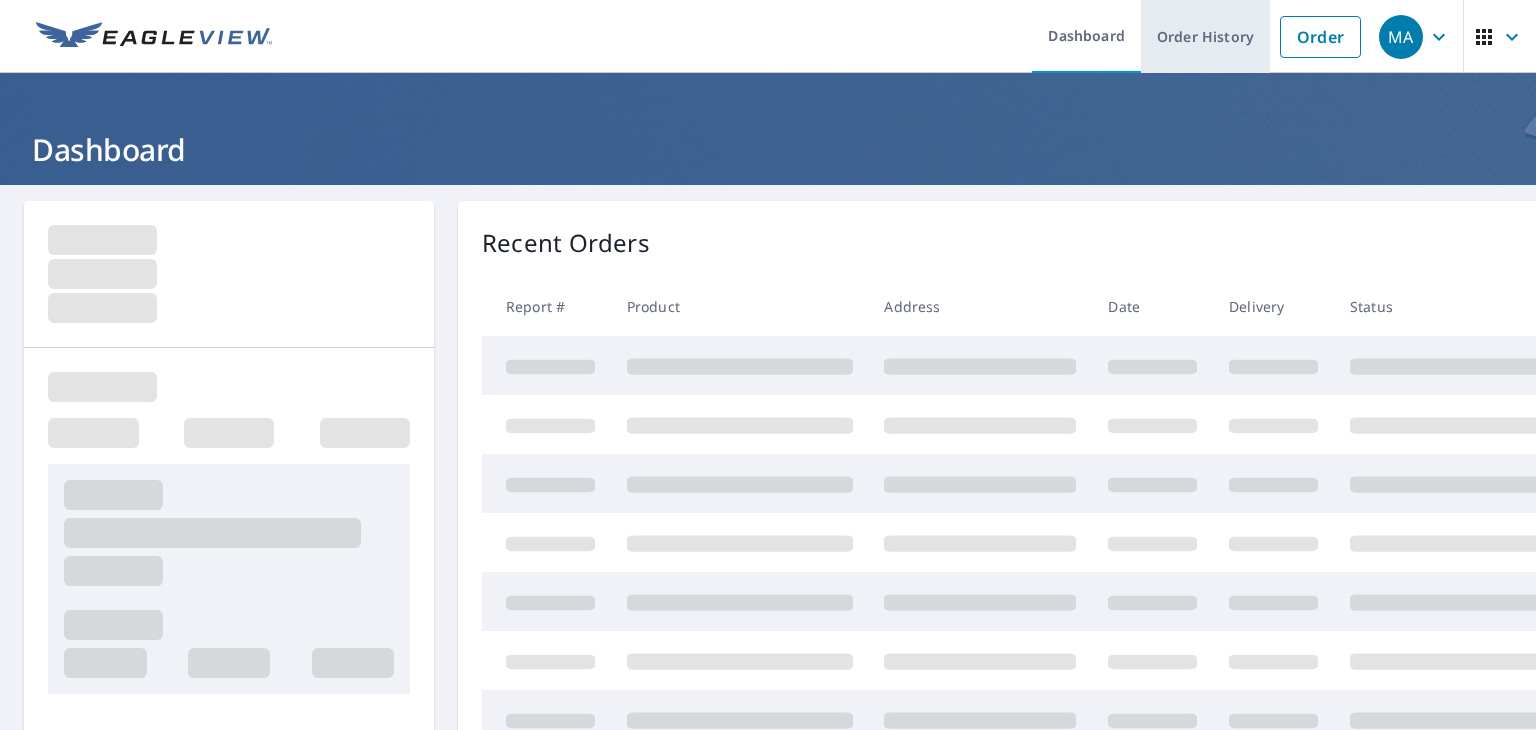 click on "Order History" at bounding box center (1205, 36) 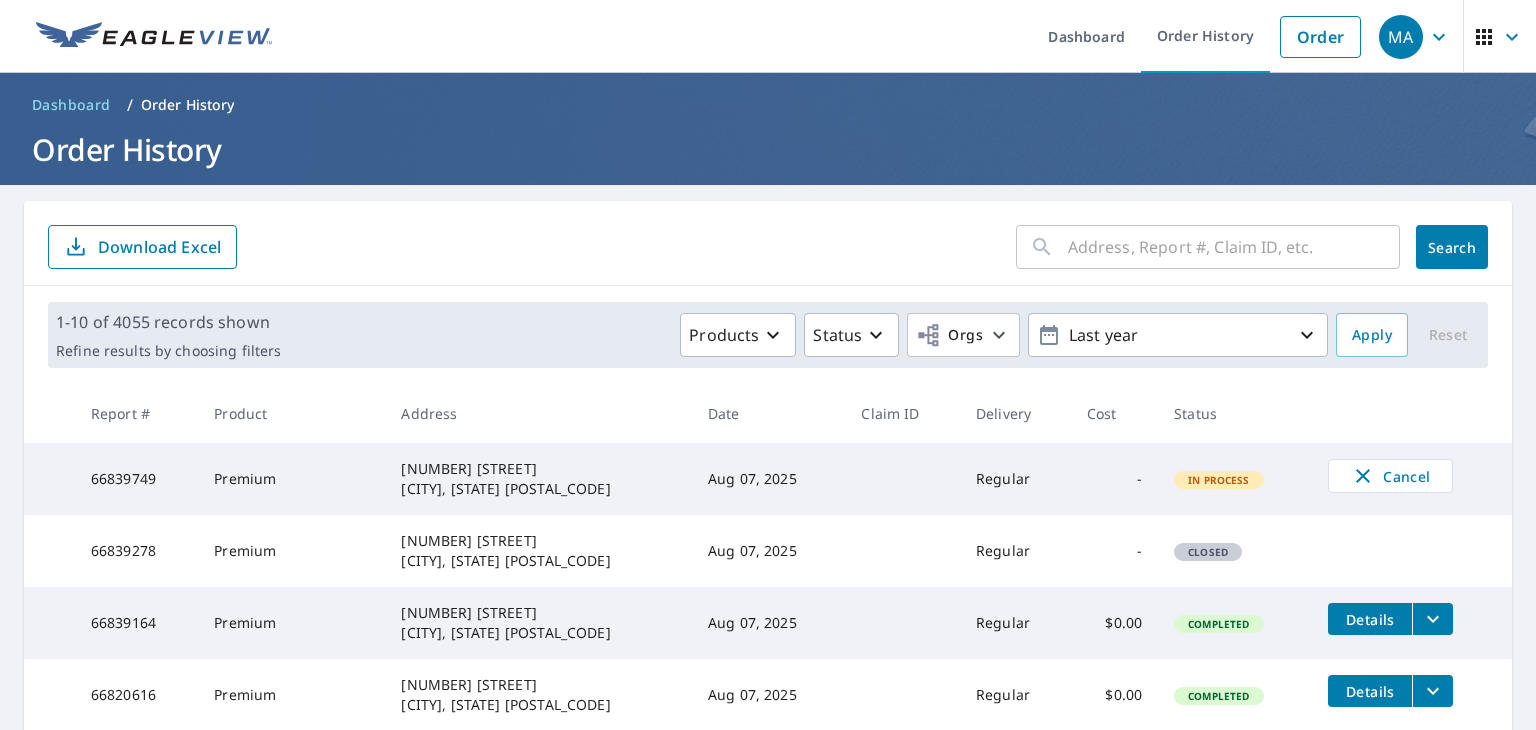 click at bounding box center [1234, 247] 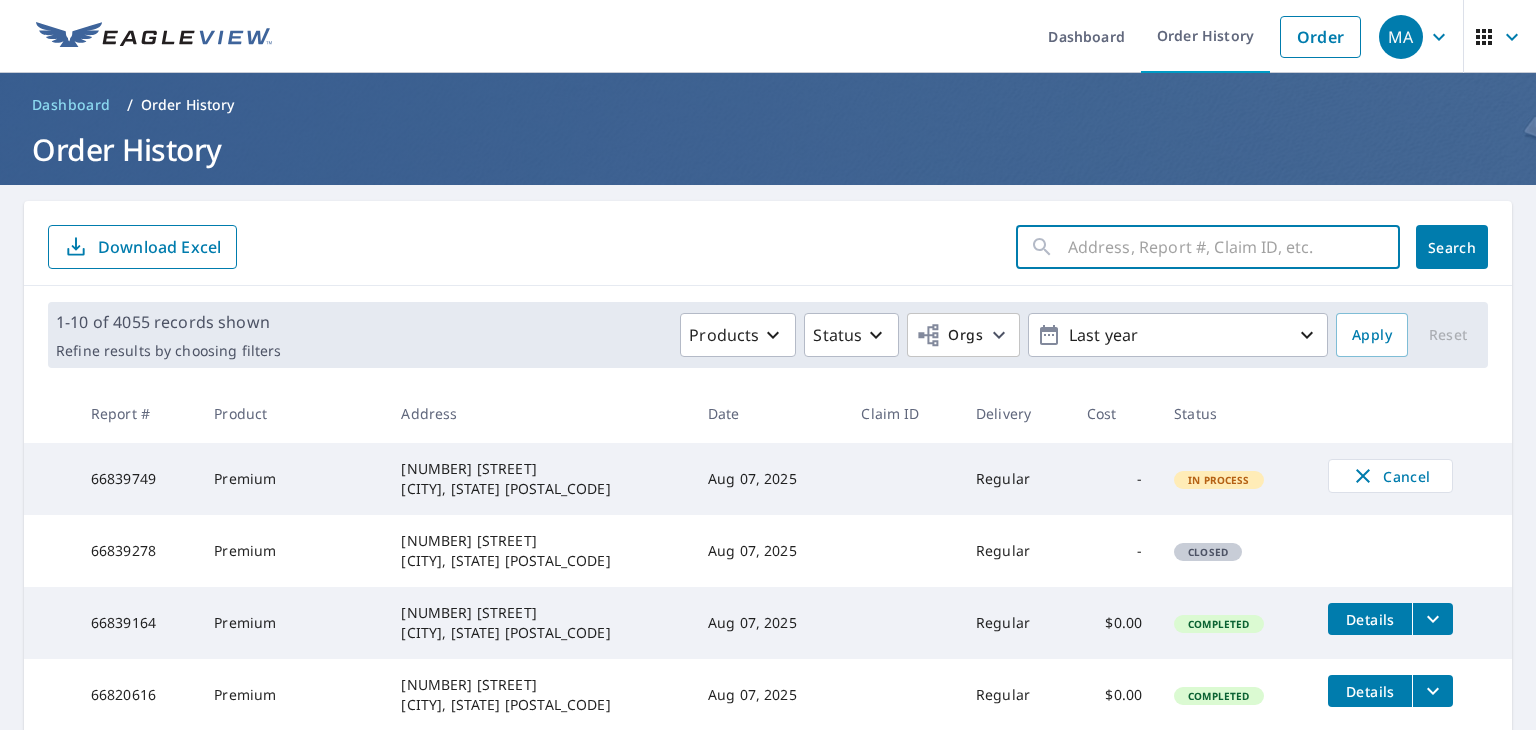 paste on "909 Enon Ct Virginia beach, VA 23454" 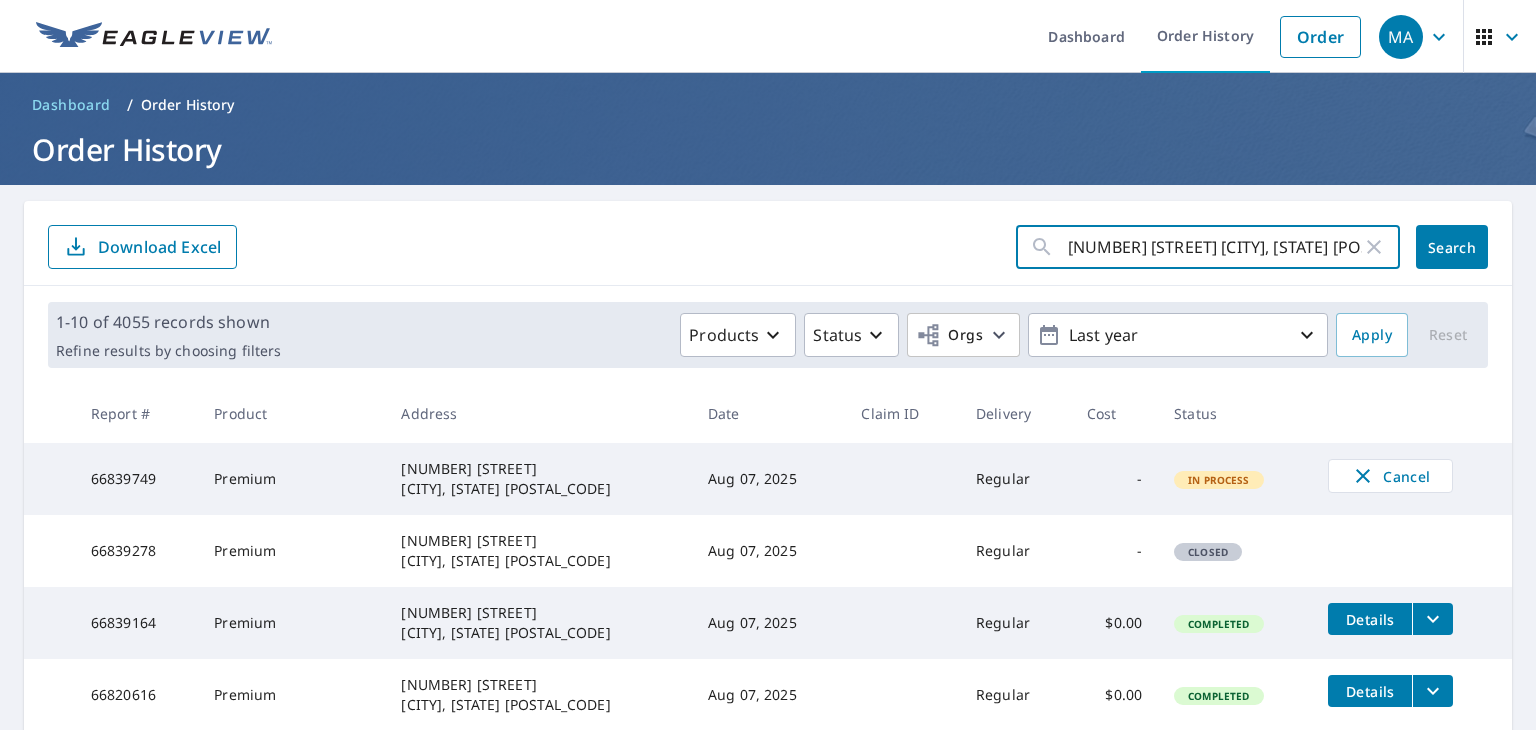 type on "909 Enon Ct Virginia beach, VA 23454" 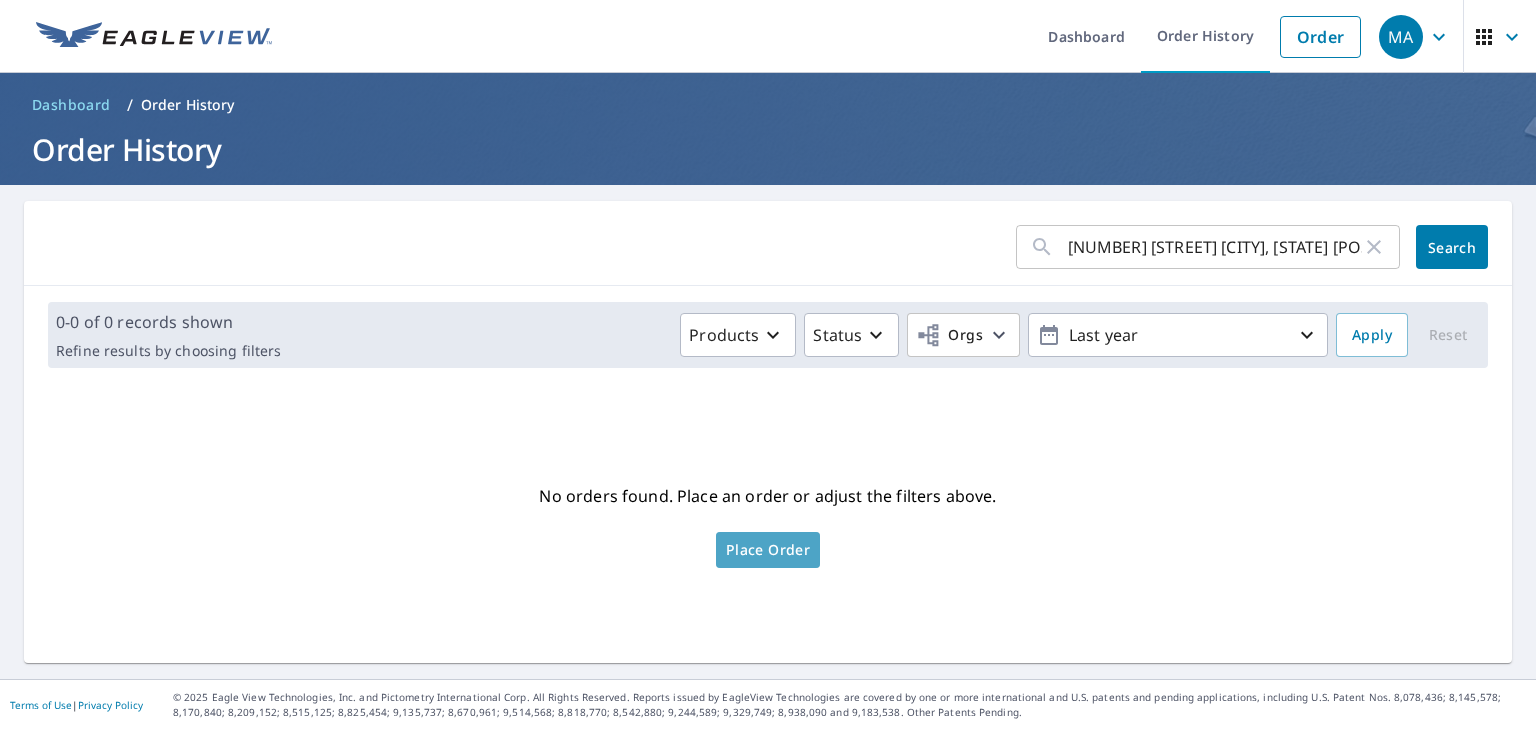 click on "Place Order" at bounding box center [768, 550] 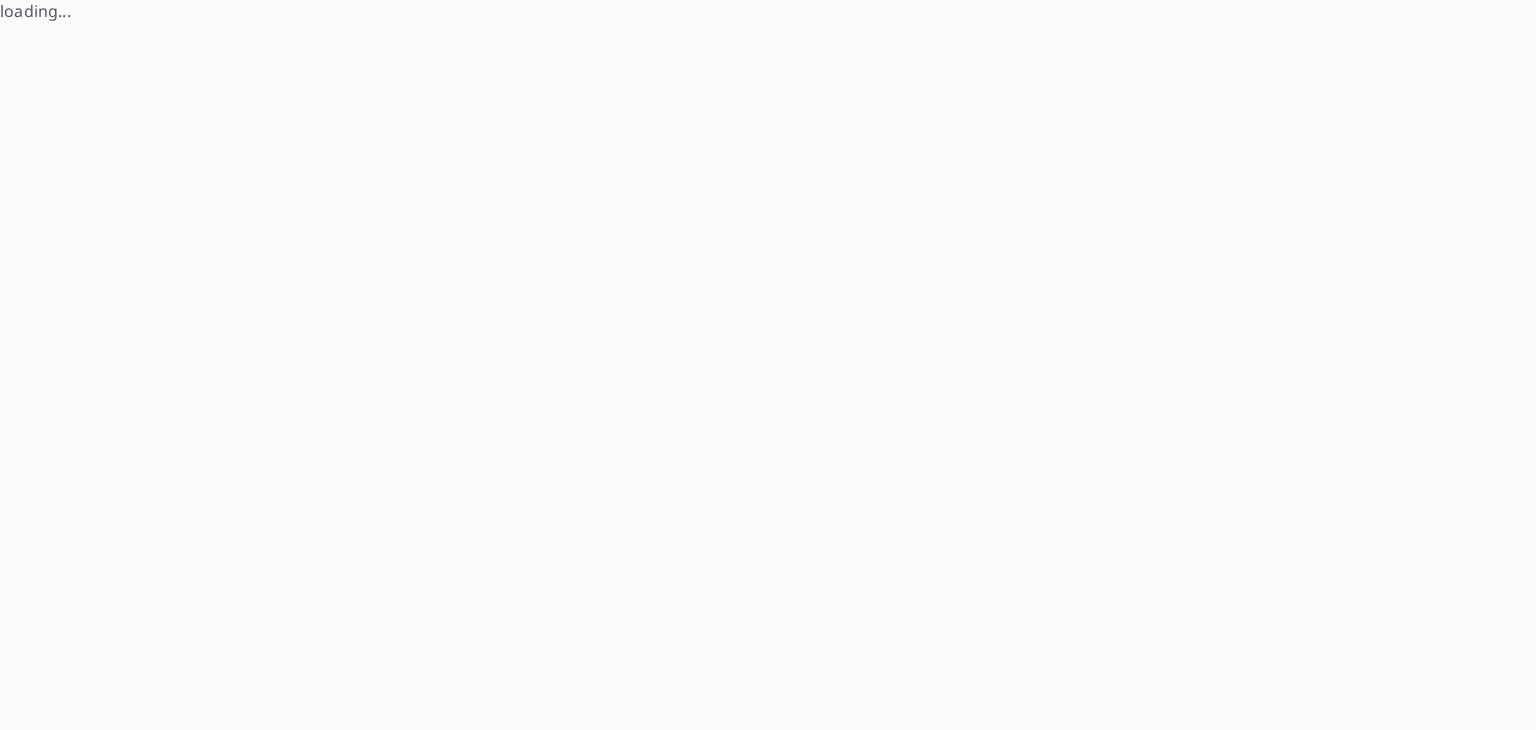 scroll, scrollTop: 0, scrollLeft: 0, axis: both 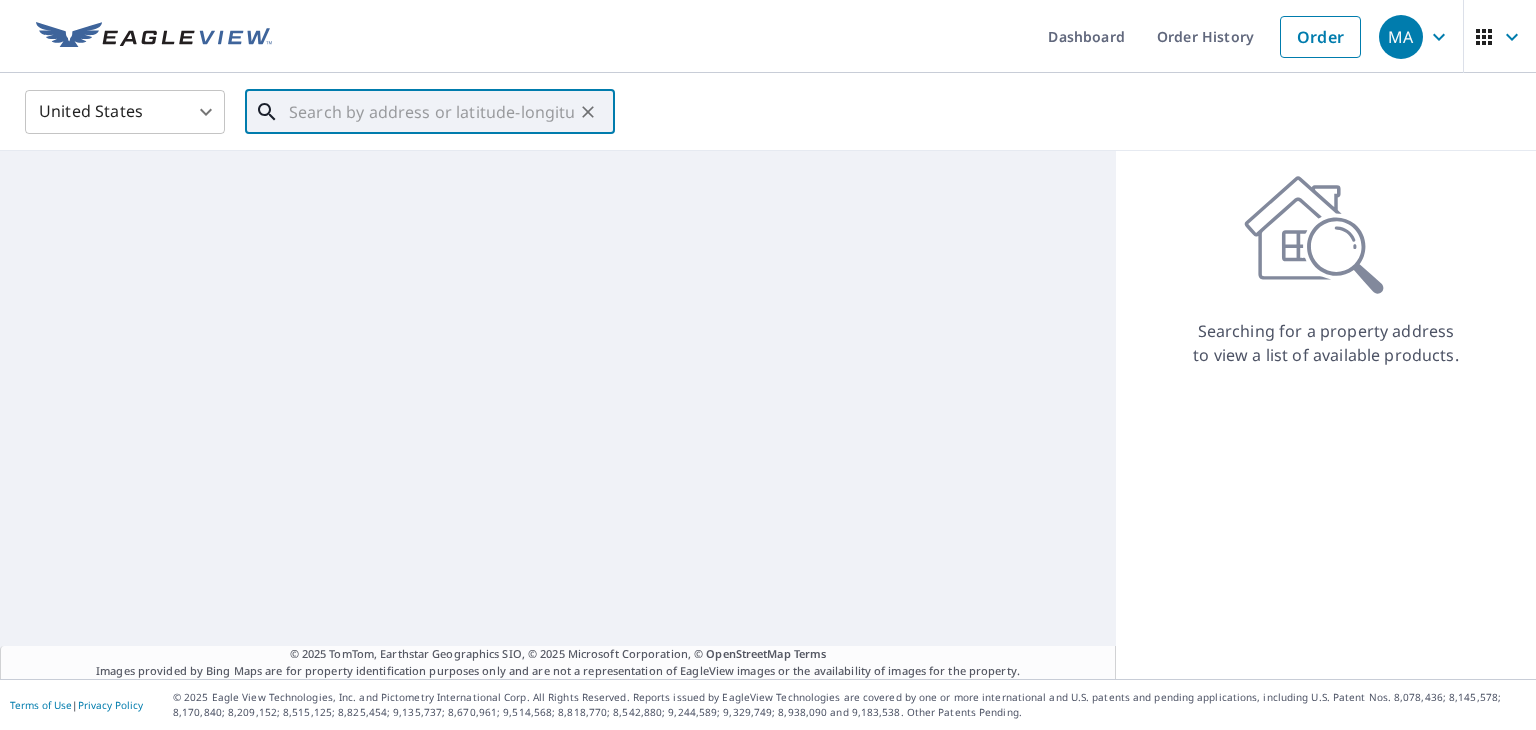 click at bounding box center [431, 112] 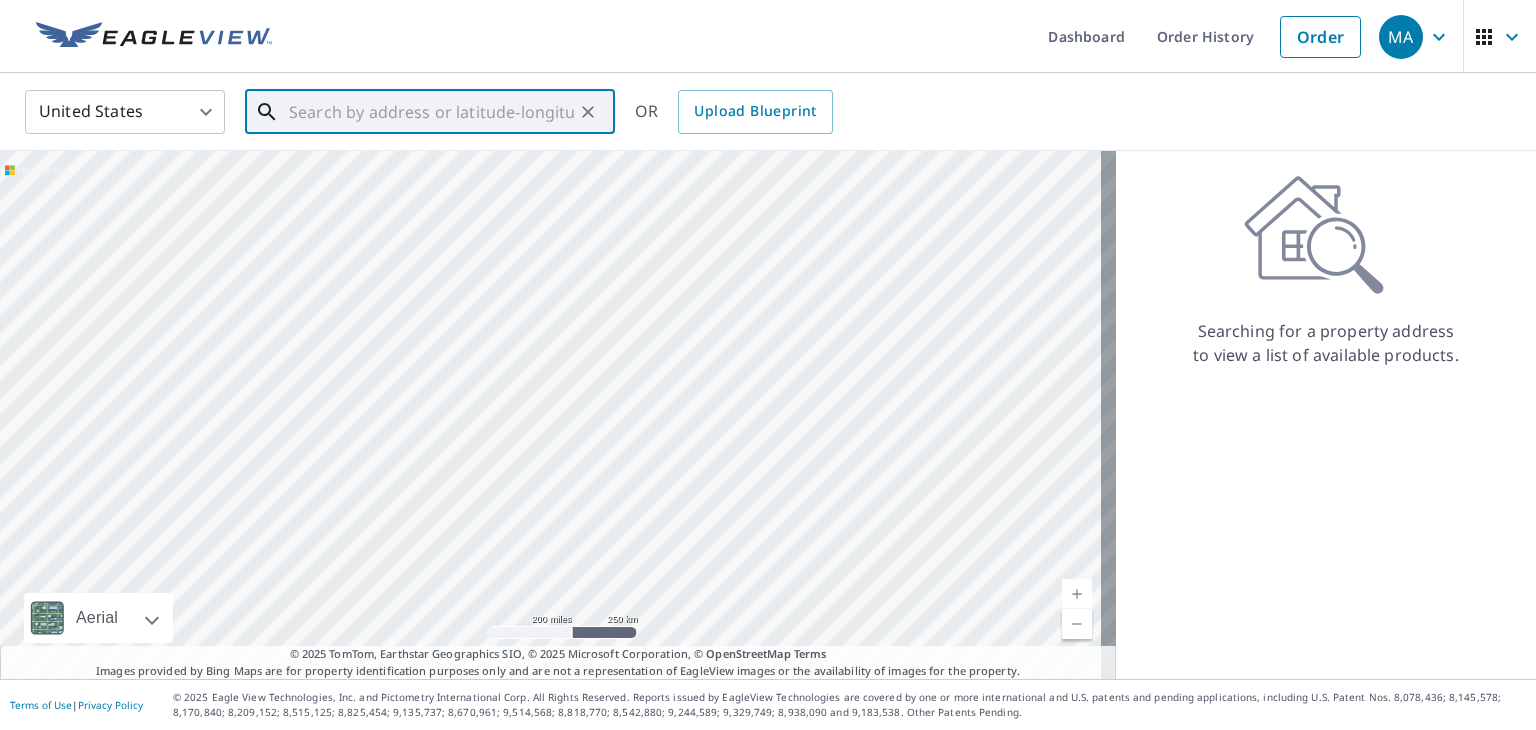 paste on "909 Enon Ct Virginia beach, VA 23454" 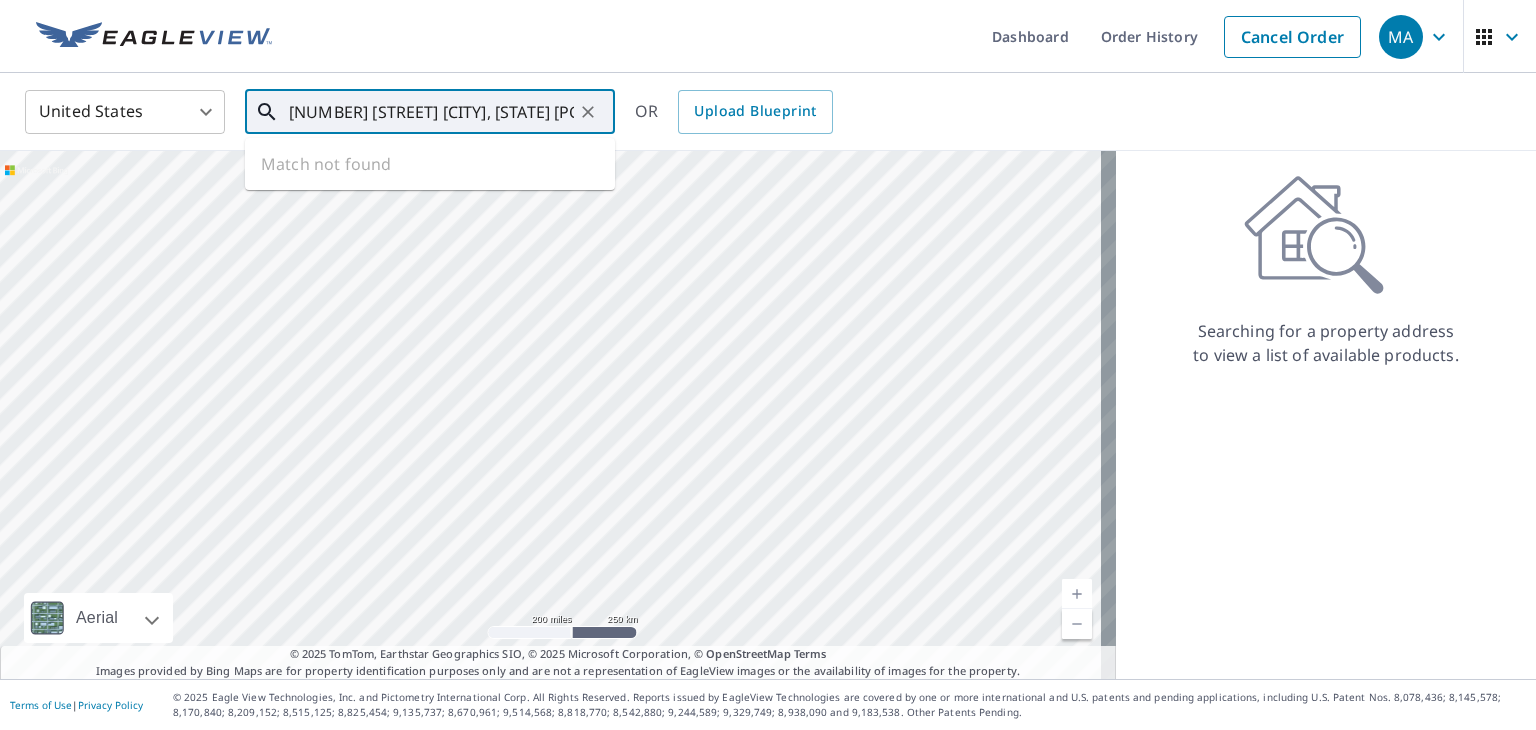 type on "909 Enon Ct Virginia beach, VA 23454" 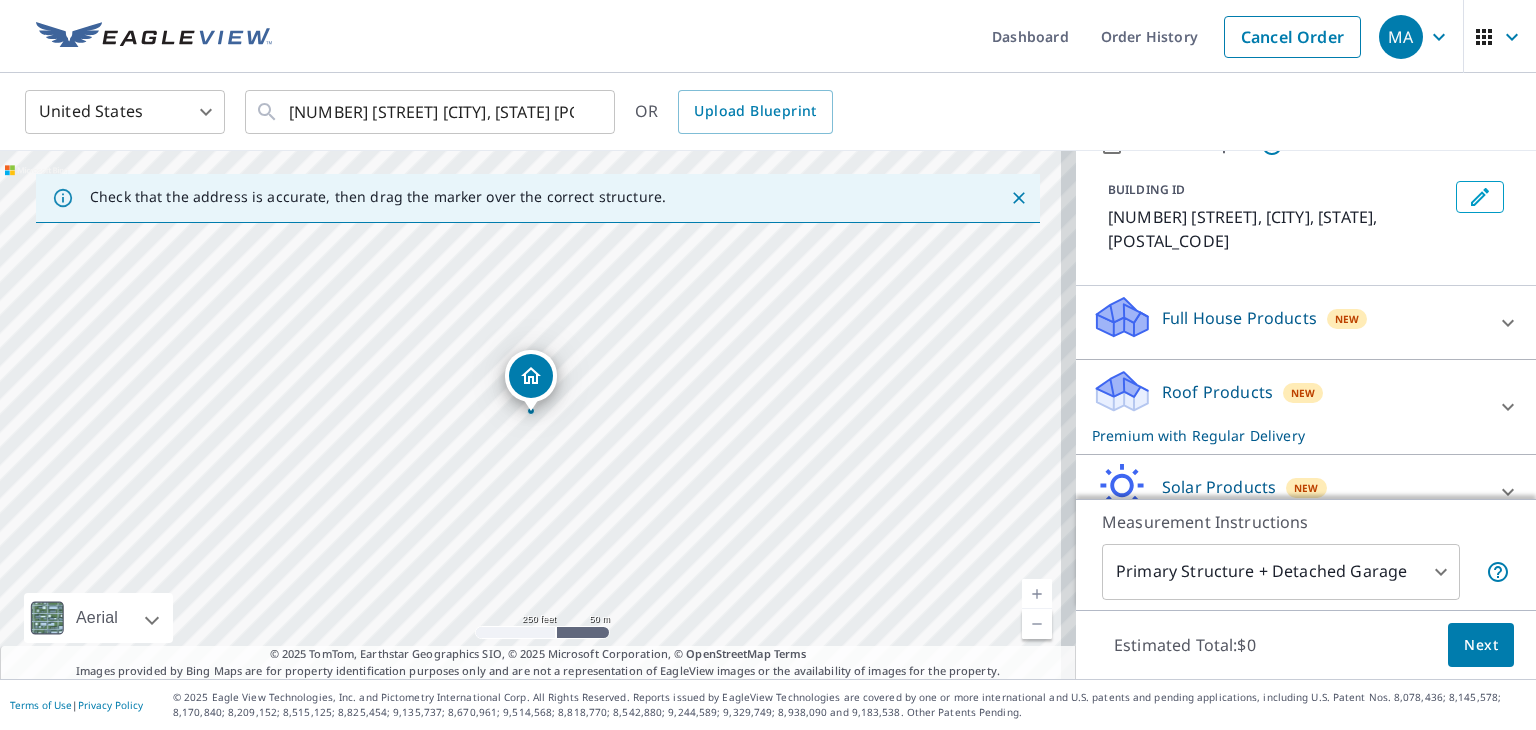 scroll, scrollTop: 175, scrollLeft: 0, axis: vertical 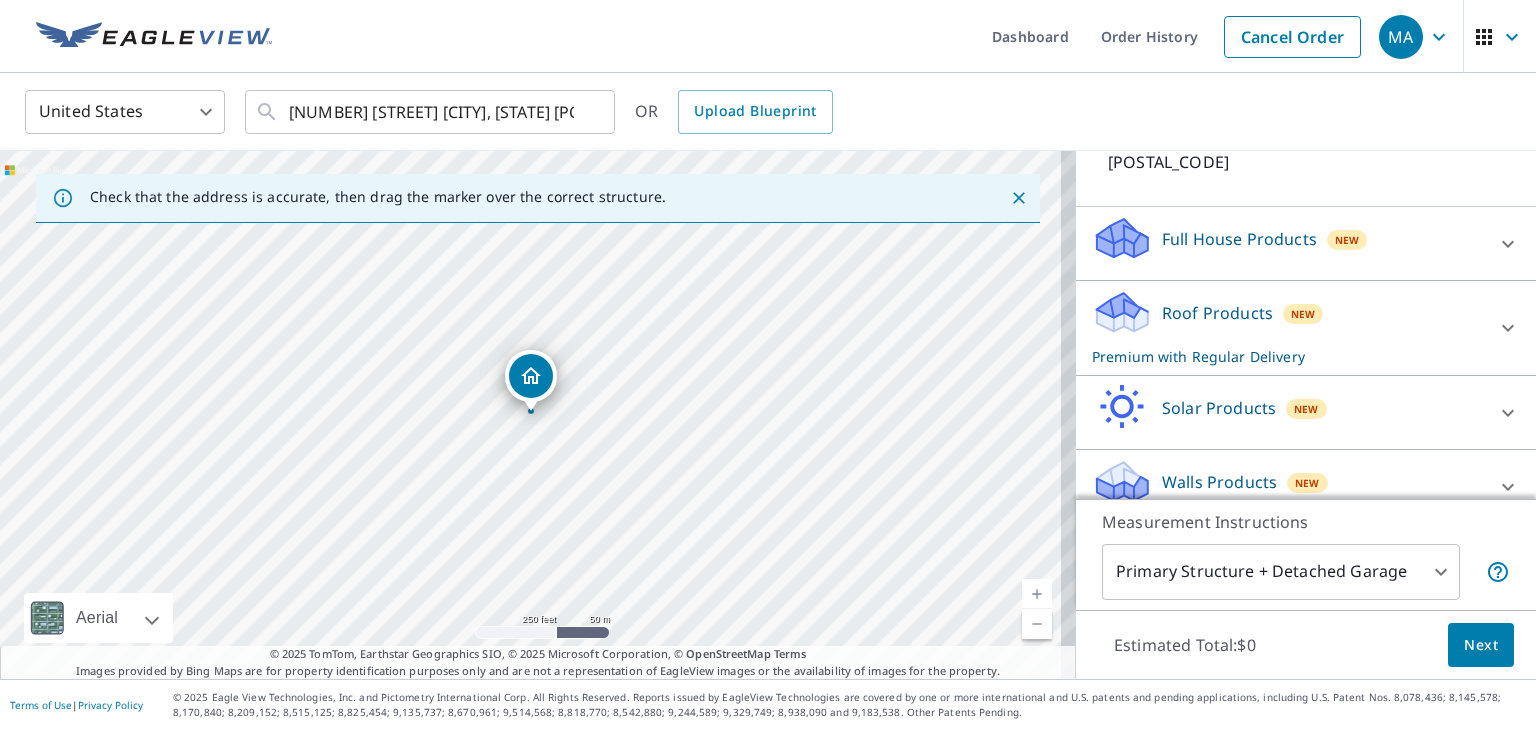 click on "Roof Products New Premium with Regular Delivery" at bounding box center [1288, 328] 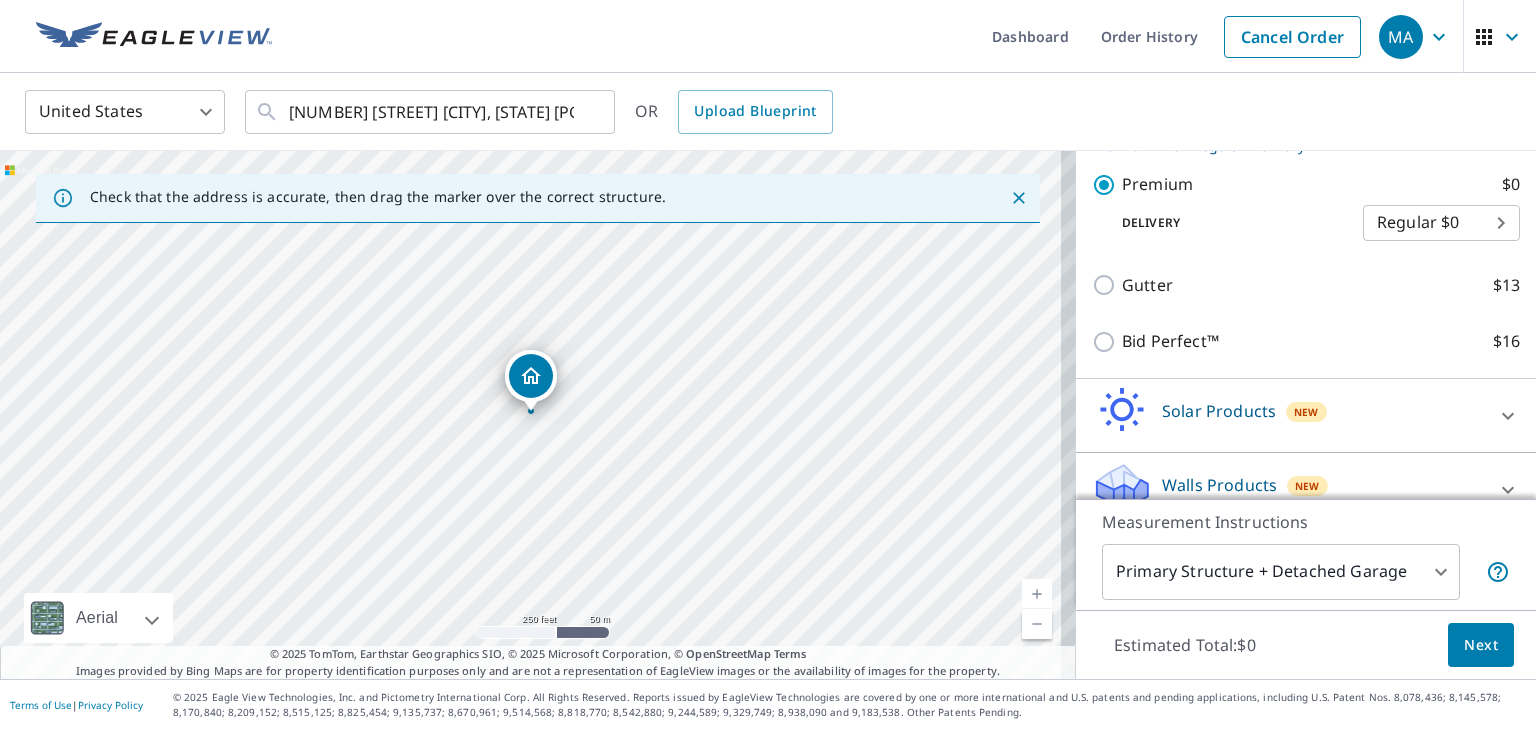scroll, scrollTop: 388, scrollLeft: 0, axis: vertical 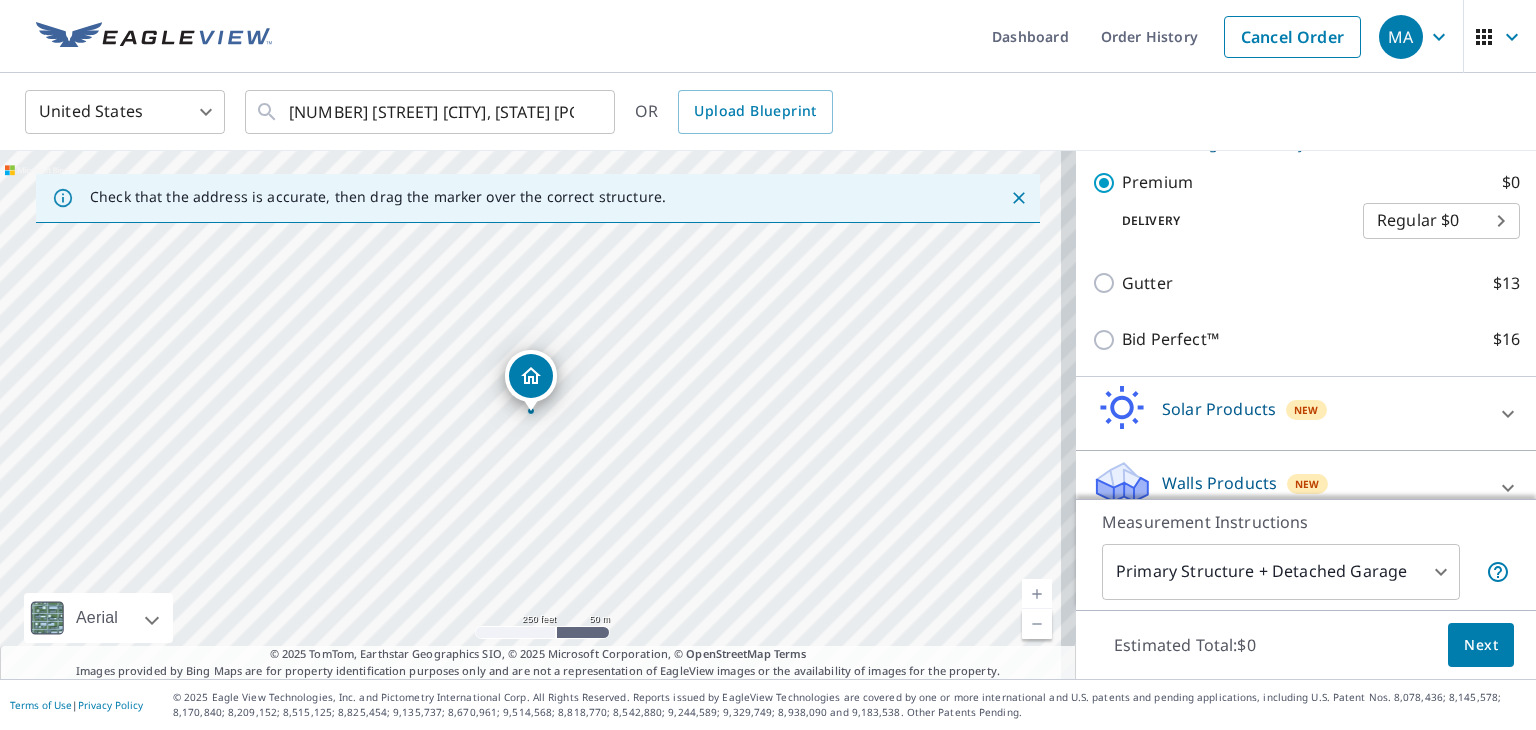 click on "Next" at bounding box center (1481, 645) 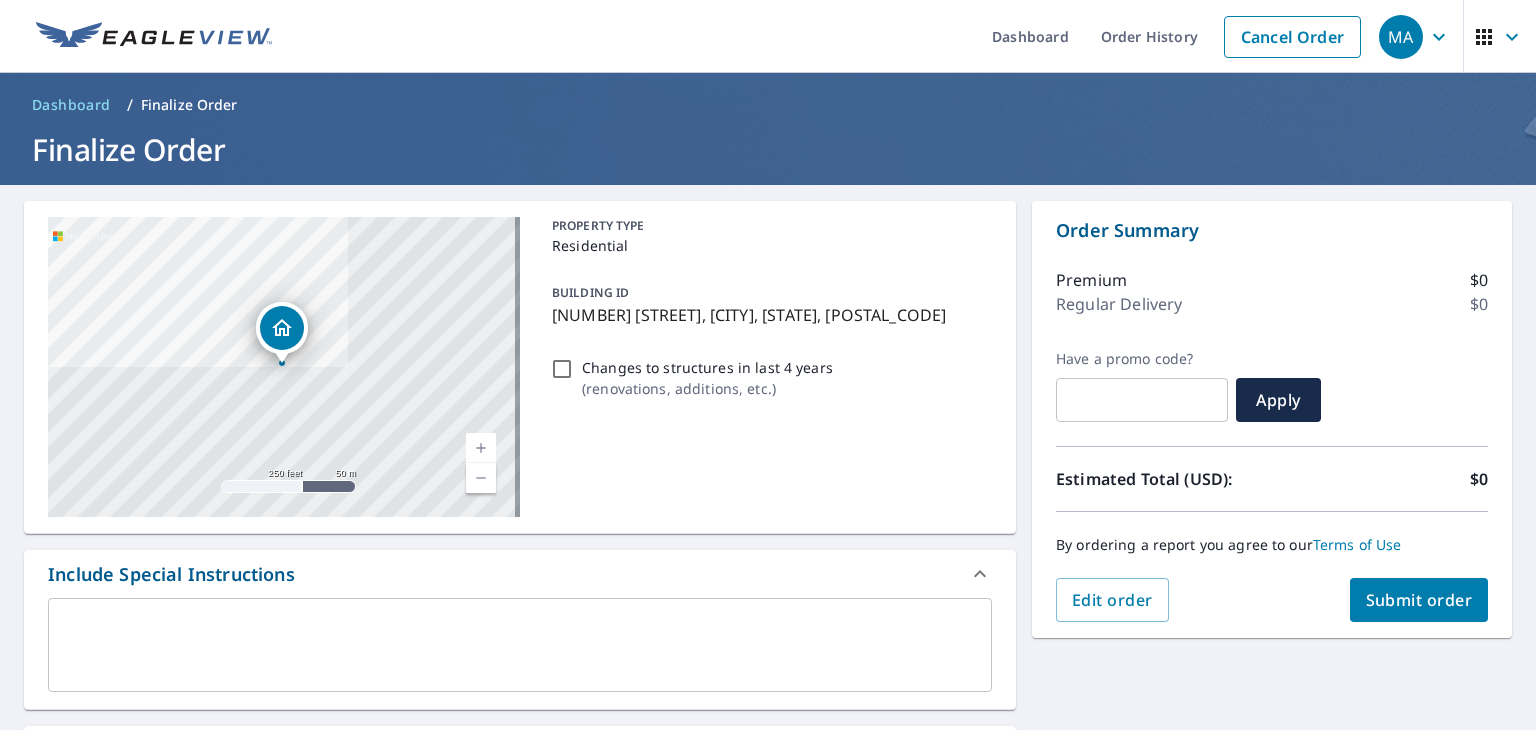 click at bounding box center (520, 645) 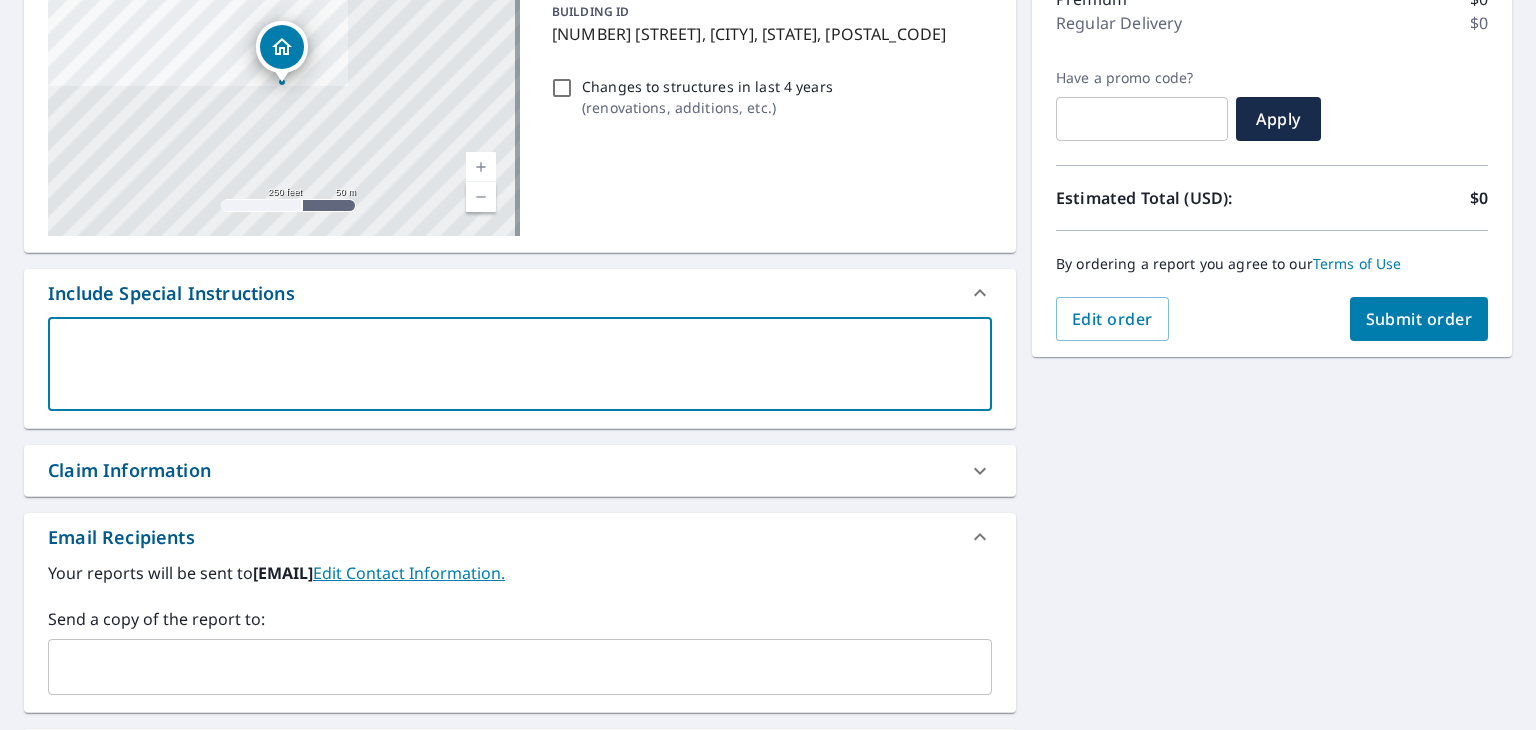 scroll, scrollTop: 500, scrollLeft: 0, axis: vertical 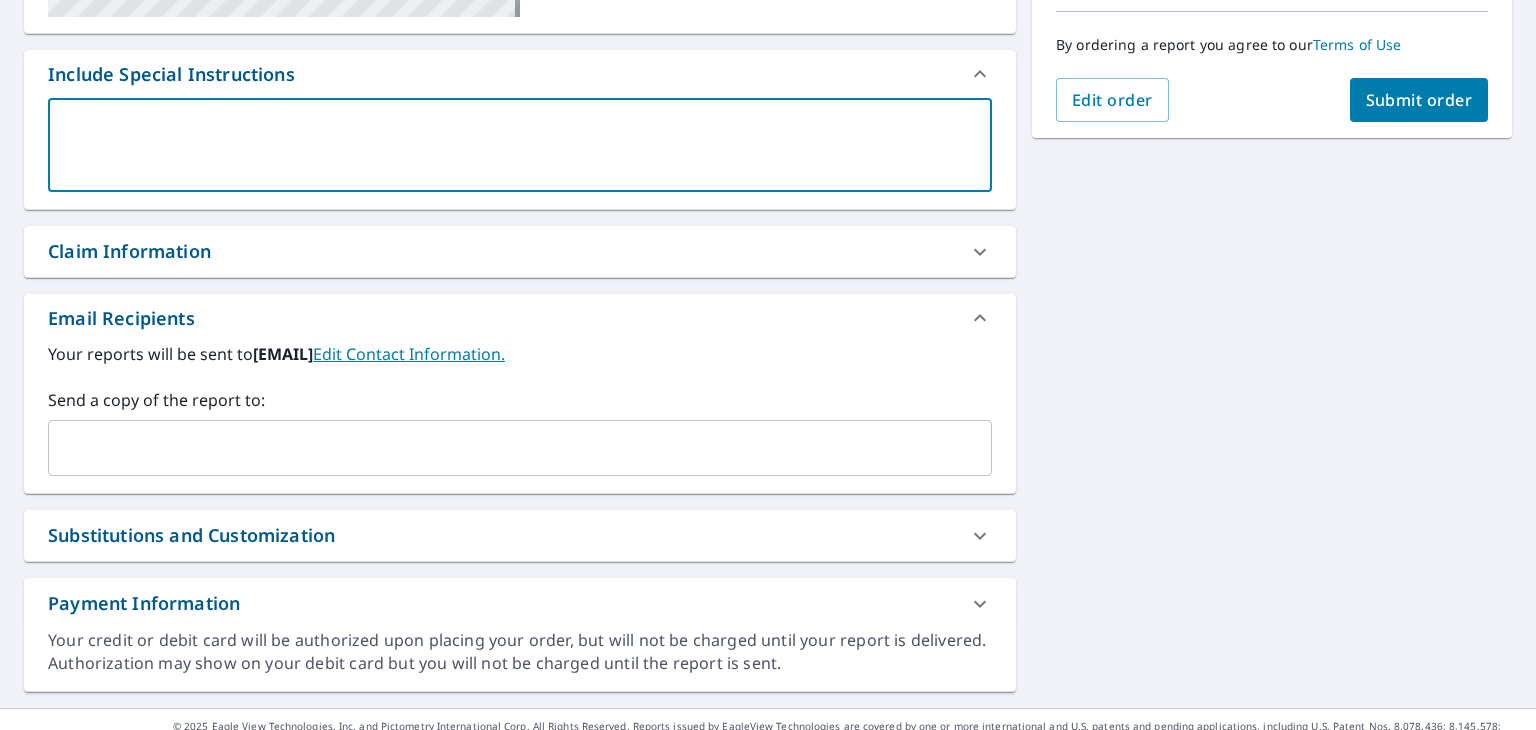 click on "​" at bounding box center [520, 448] 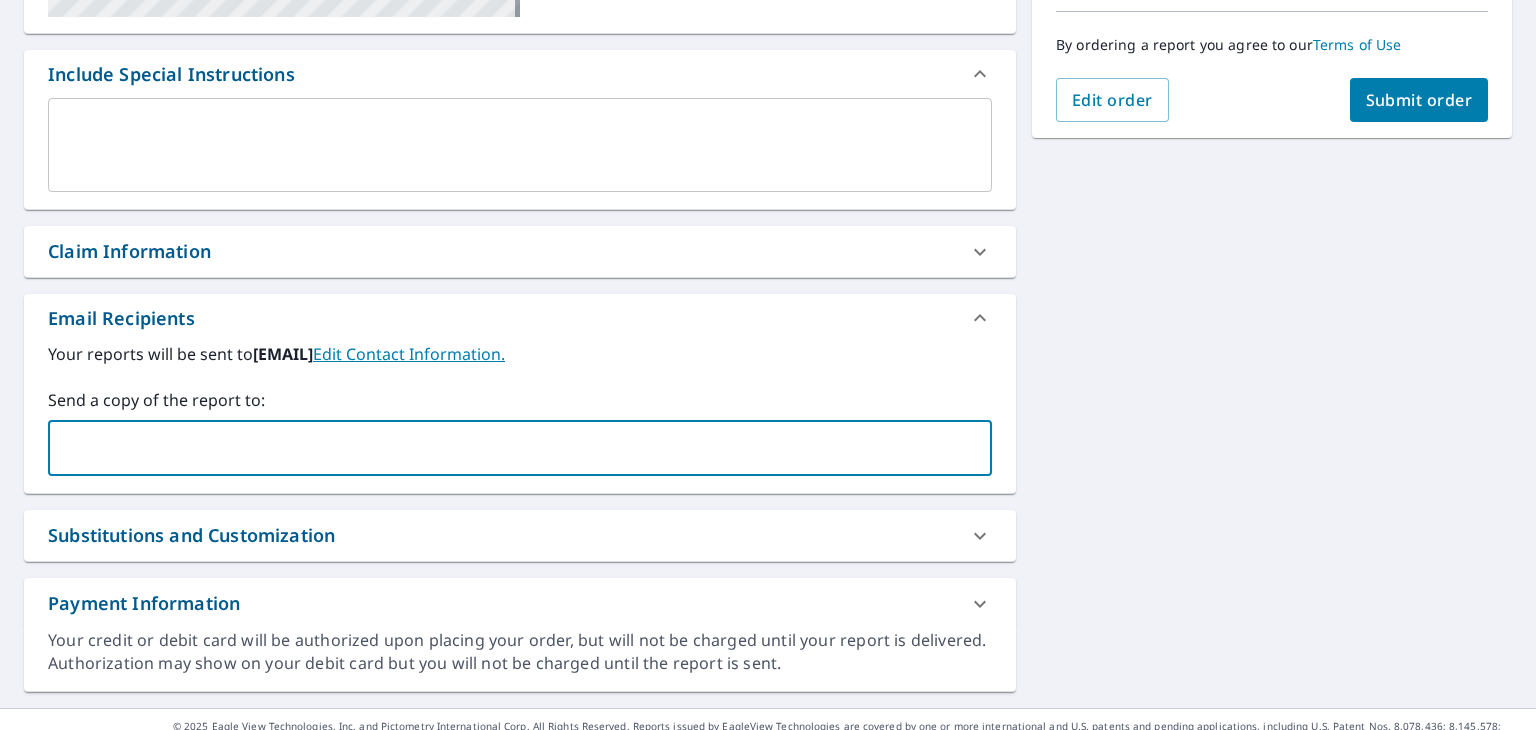 paste on "[EMAIL]" 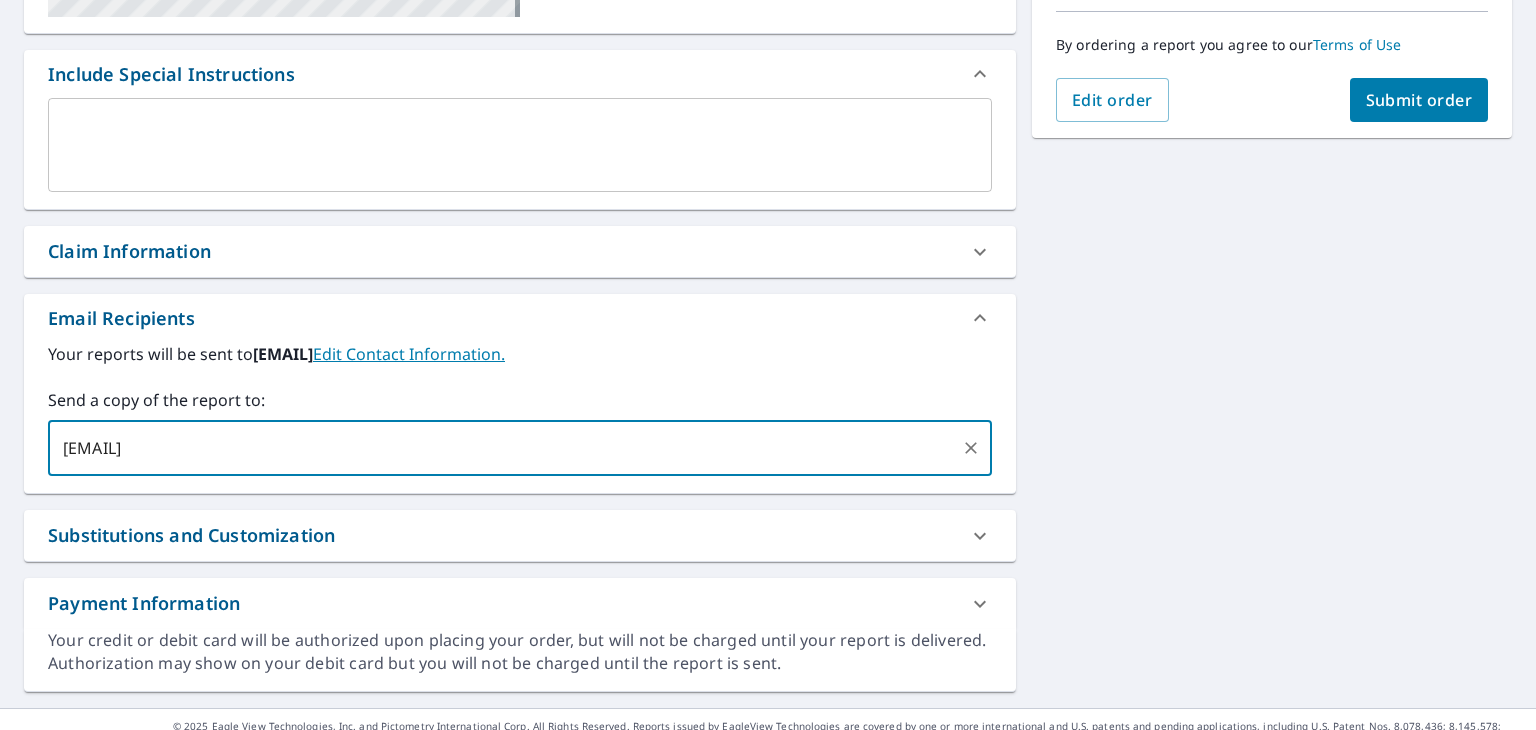 type 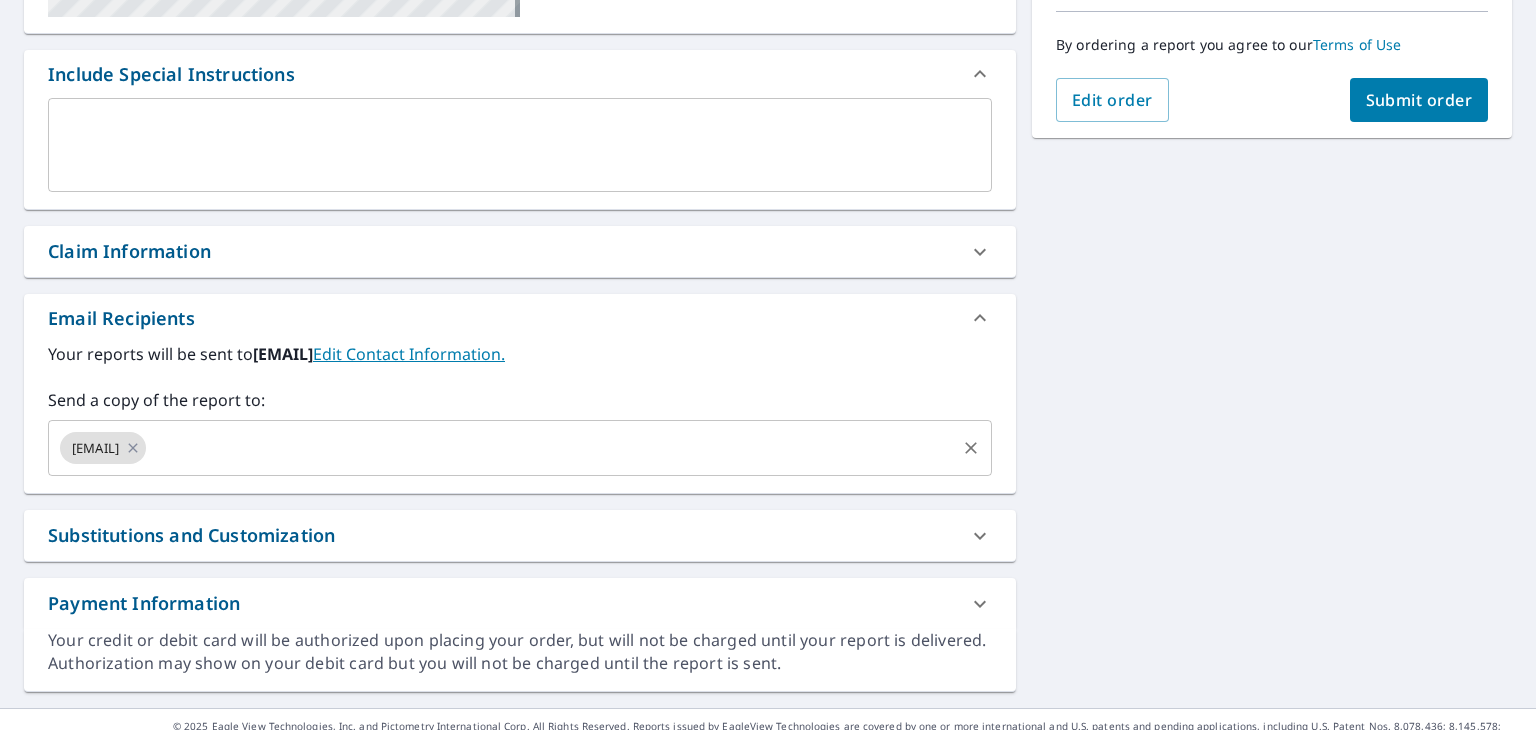 click at bounding box center [551, 448] 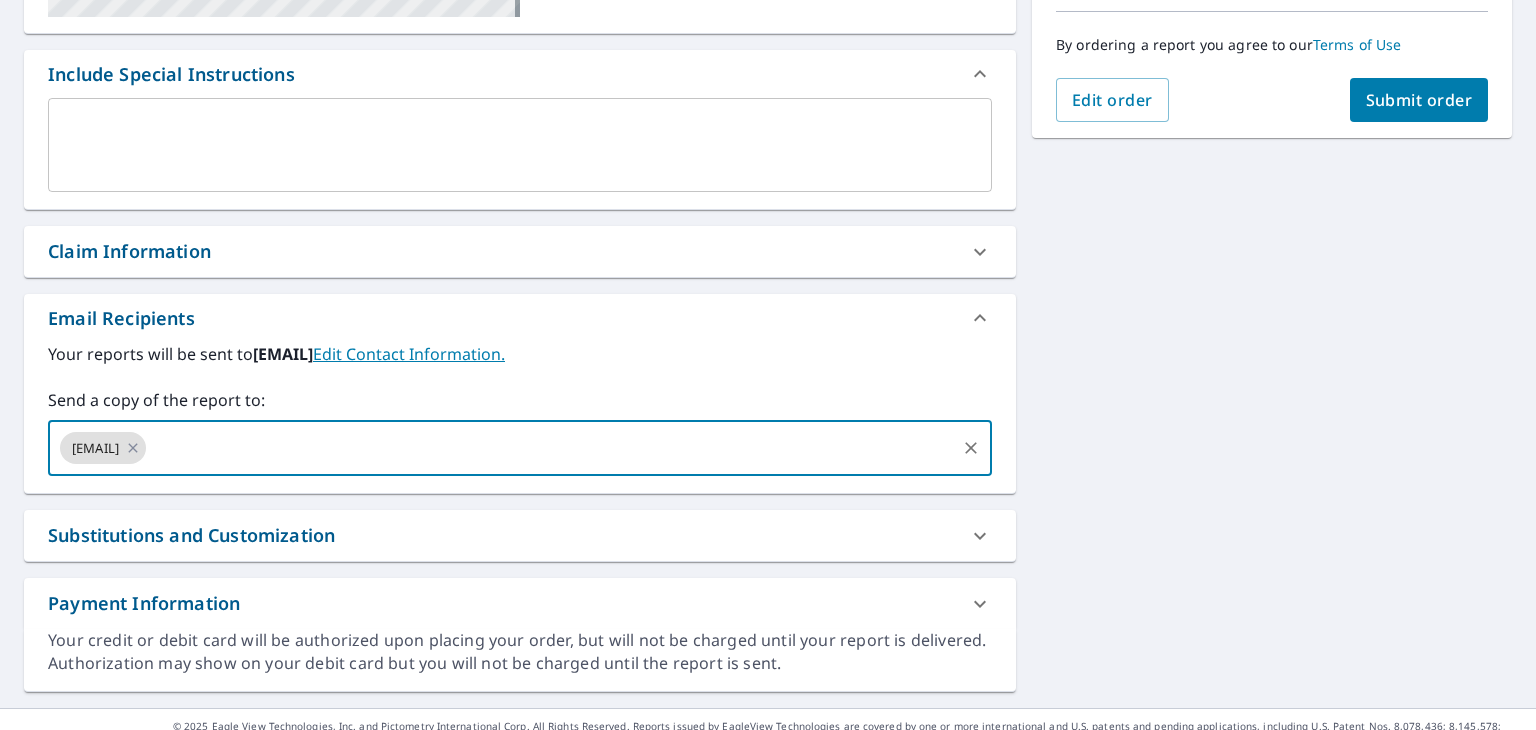 paste on "jdepaul@homegeniusexteriors.com" 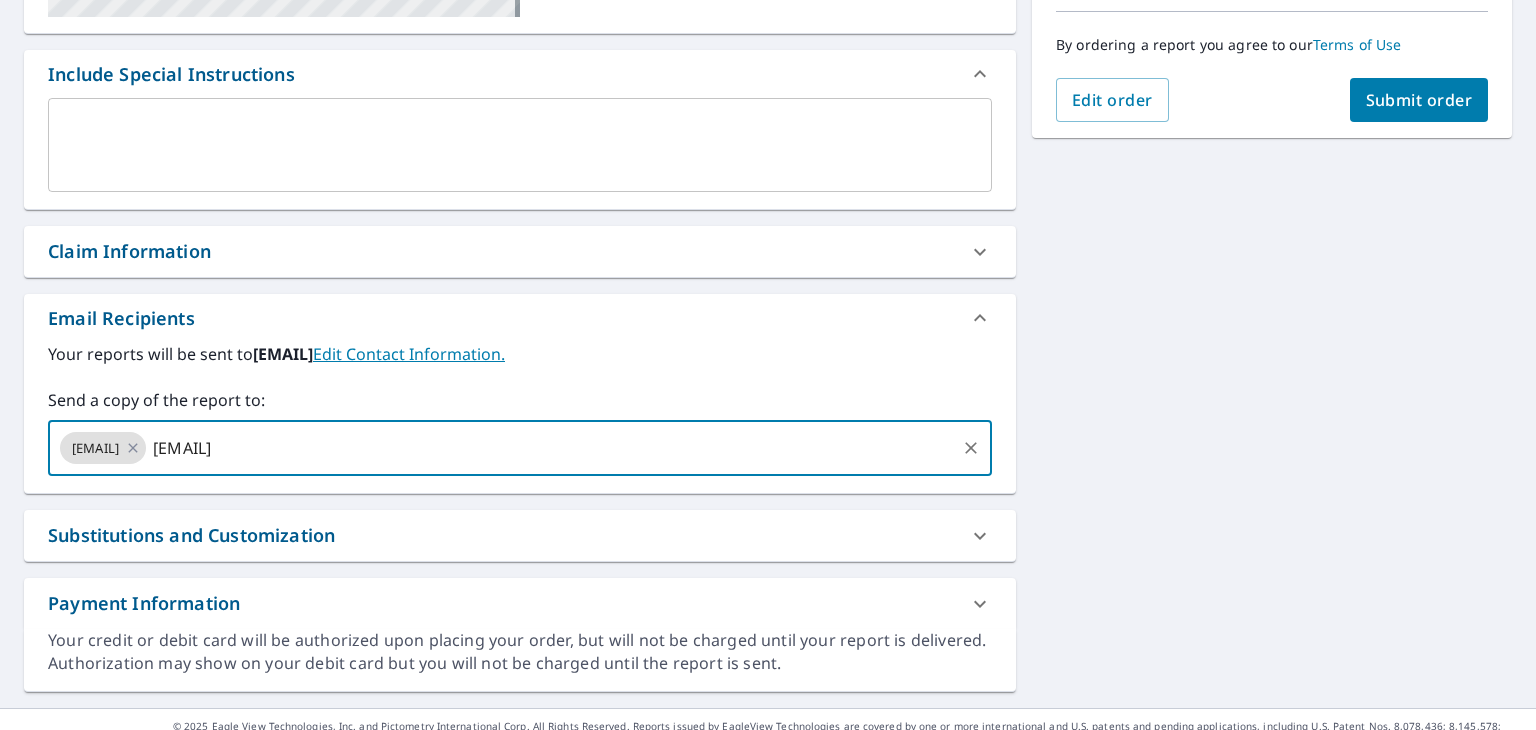 type 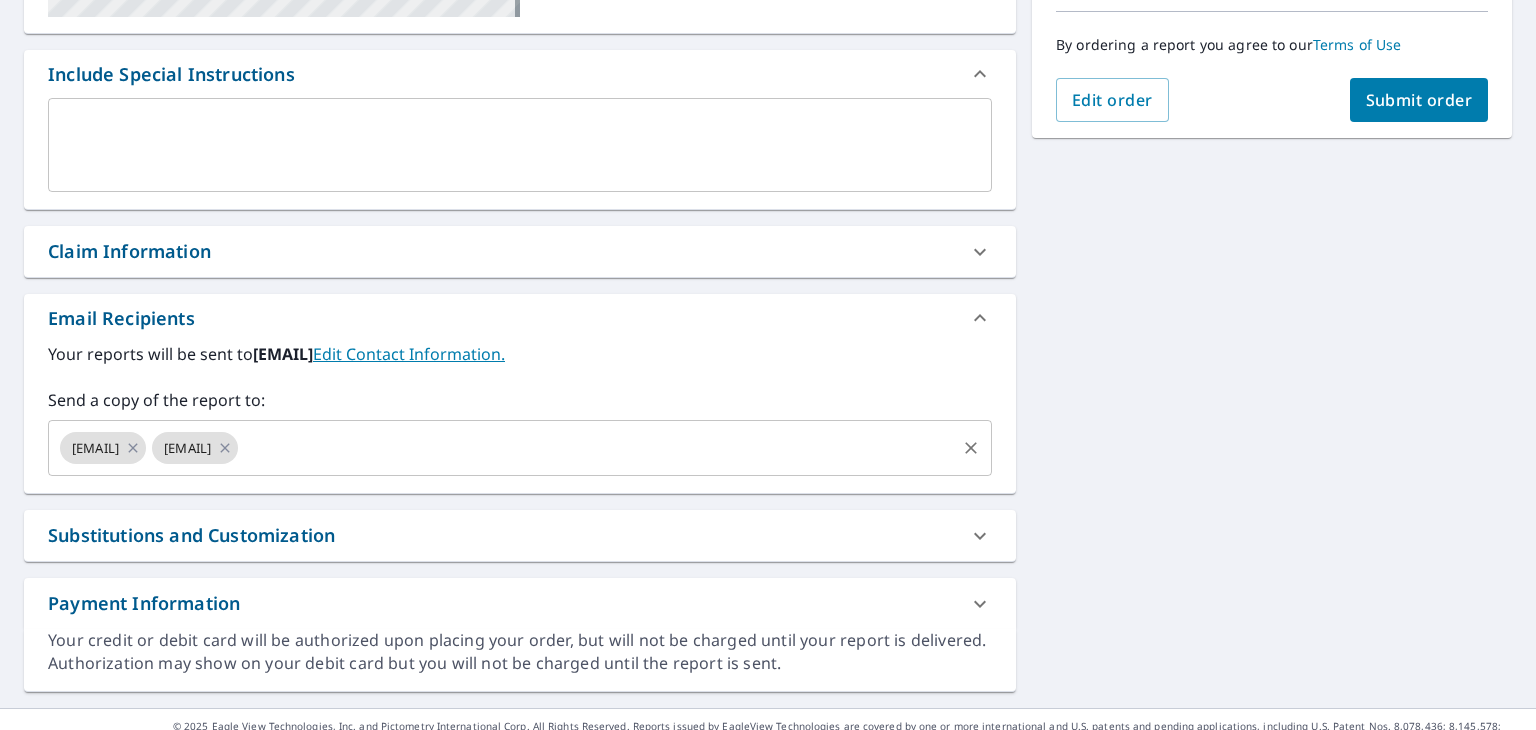click at bounding box center (597, 448) 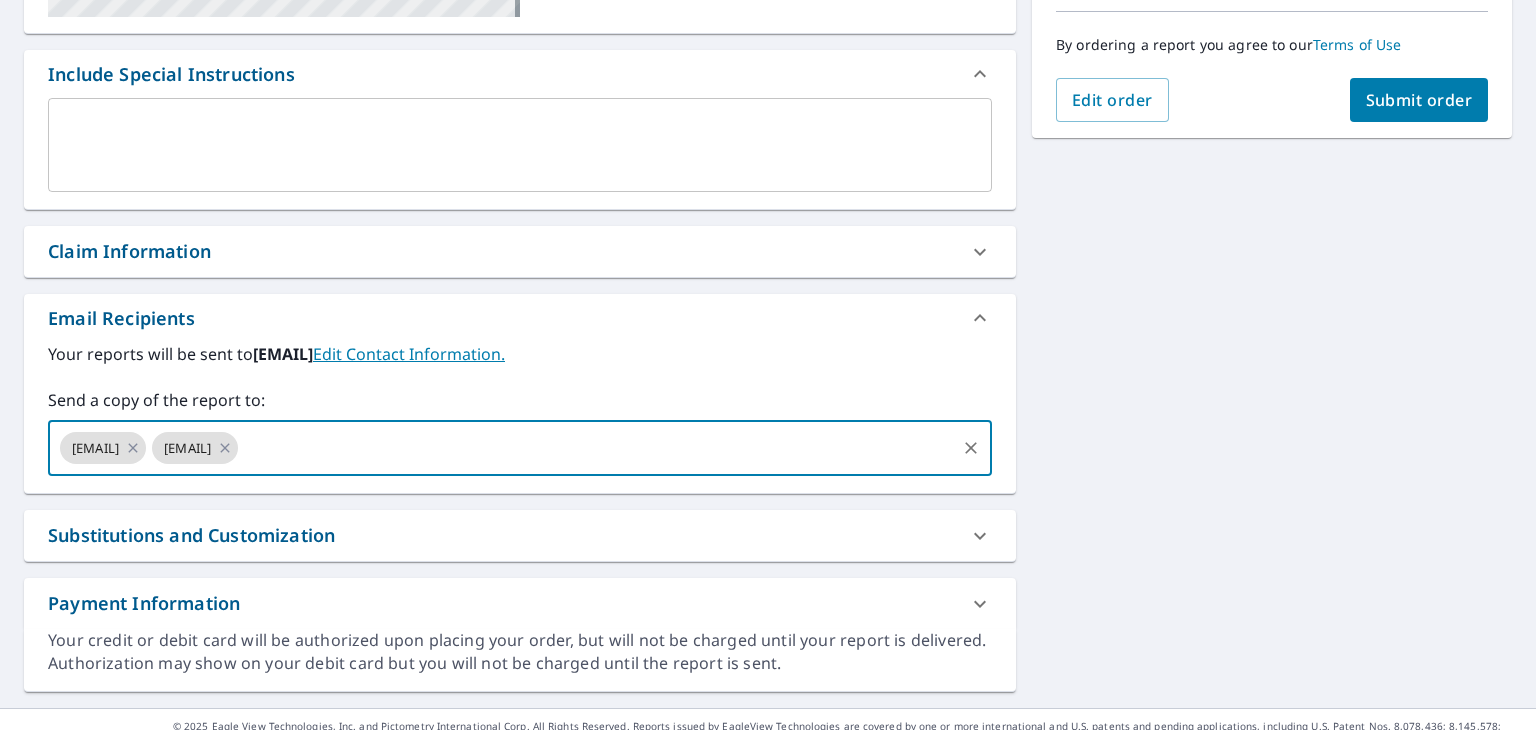 paste on "larboleda@homegeniusexteriors.com" 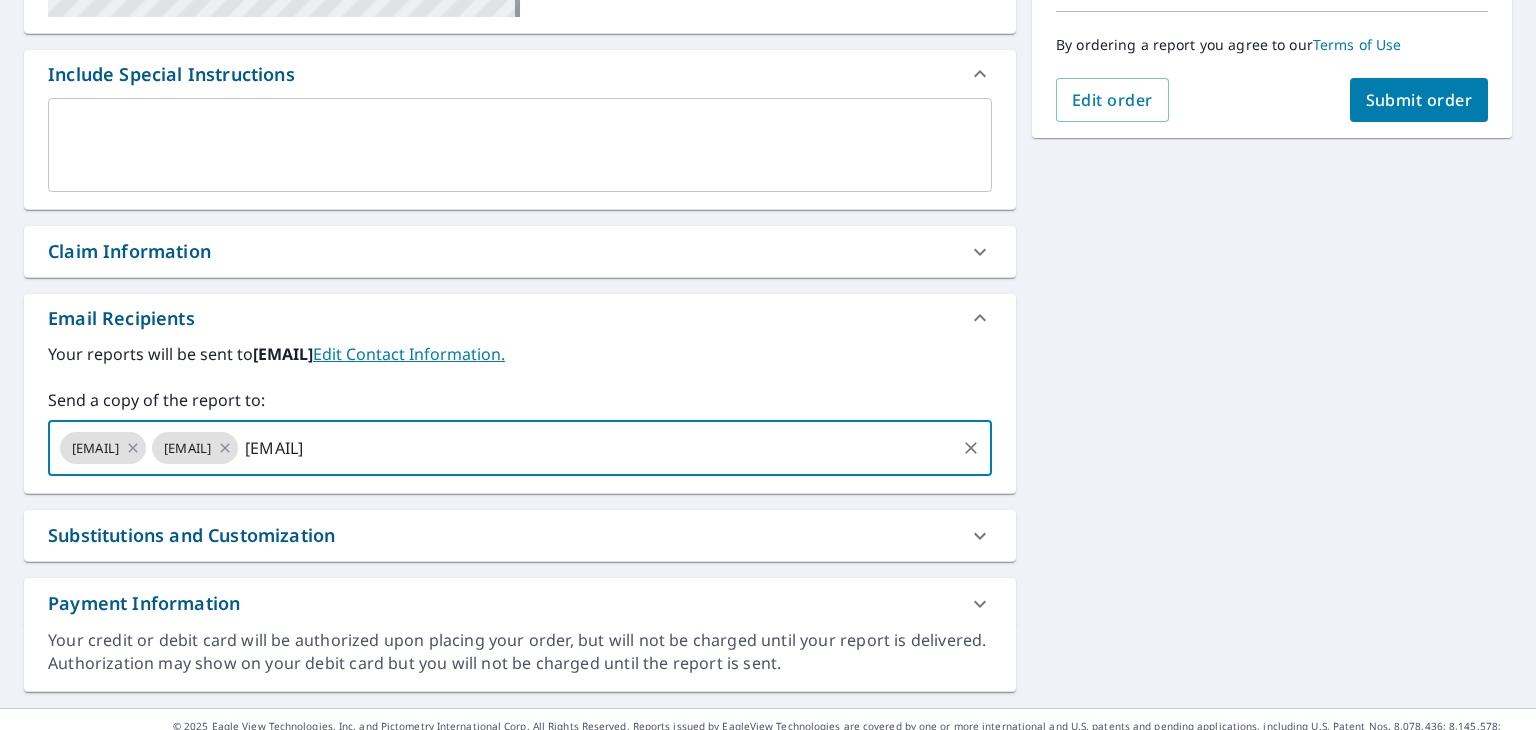 type 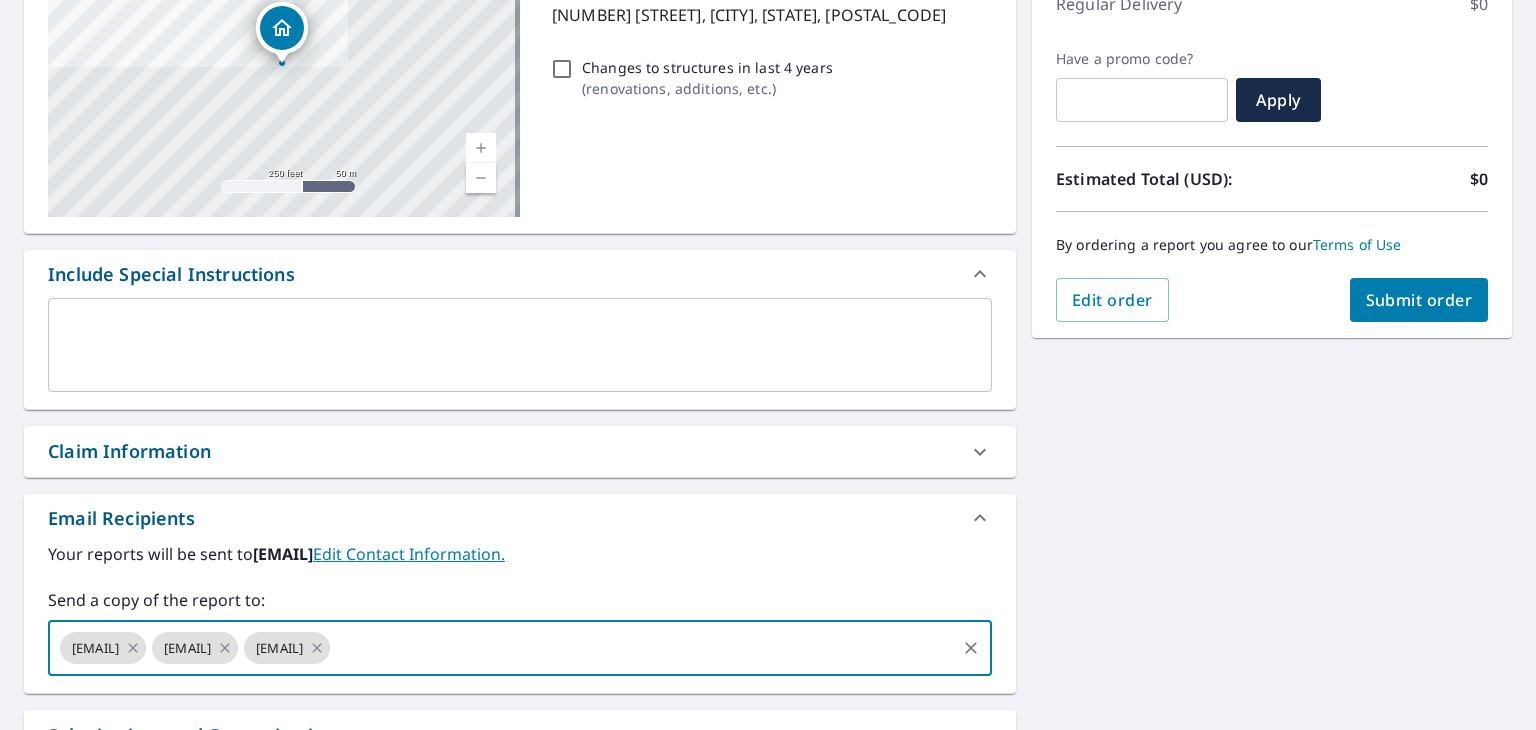scroll, scrollTop: 100, scrollLeft: 0, axis: vertical 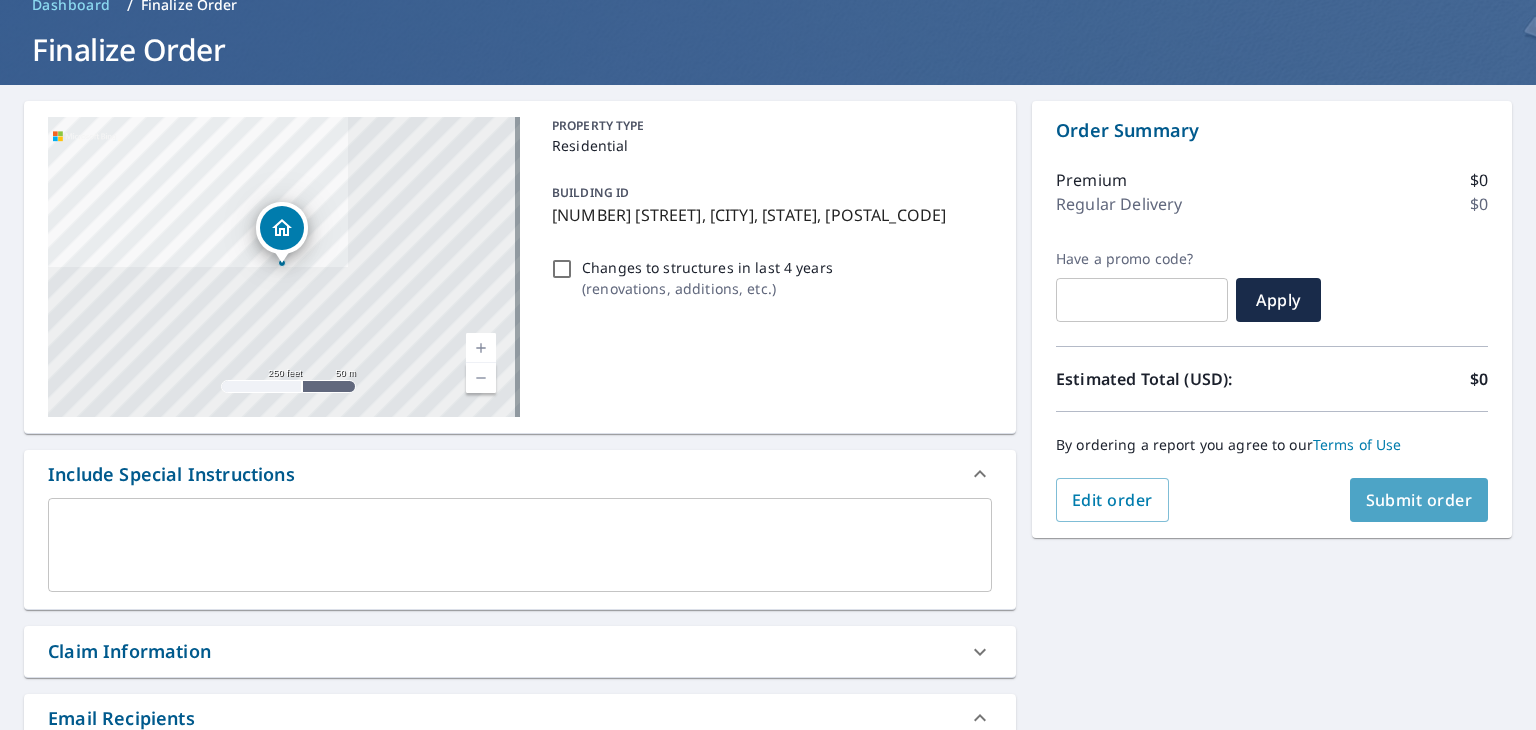 click on "Submit order" at bounding box center [1419, 500] 